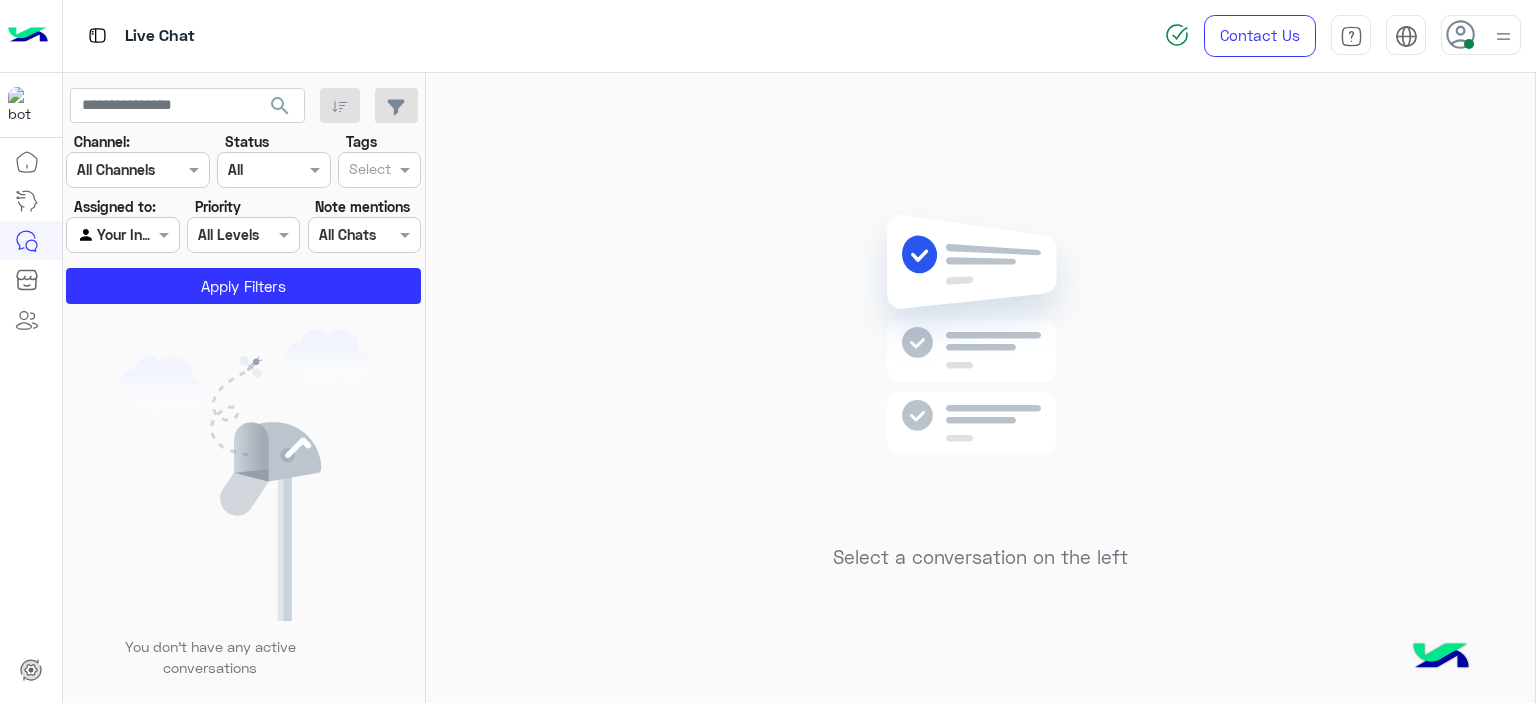 scroll, scrollTop: 0, scrollLeft: 0, axis: both 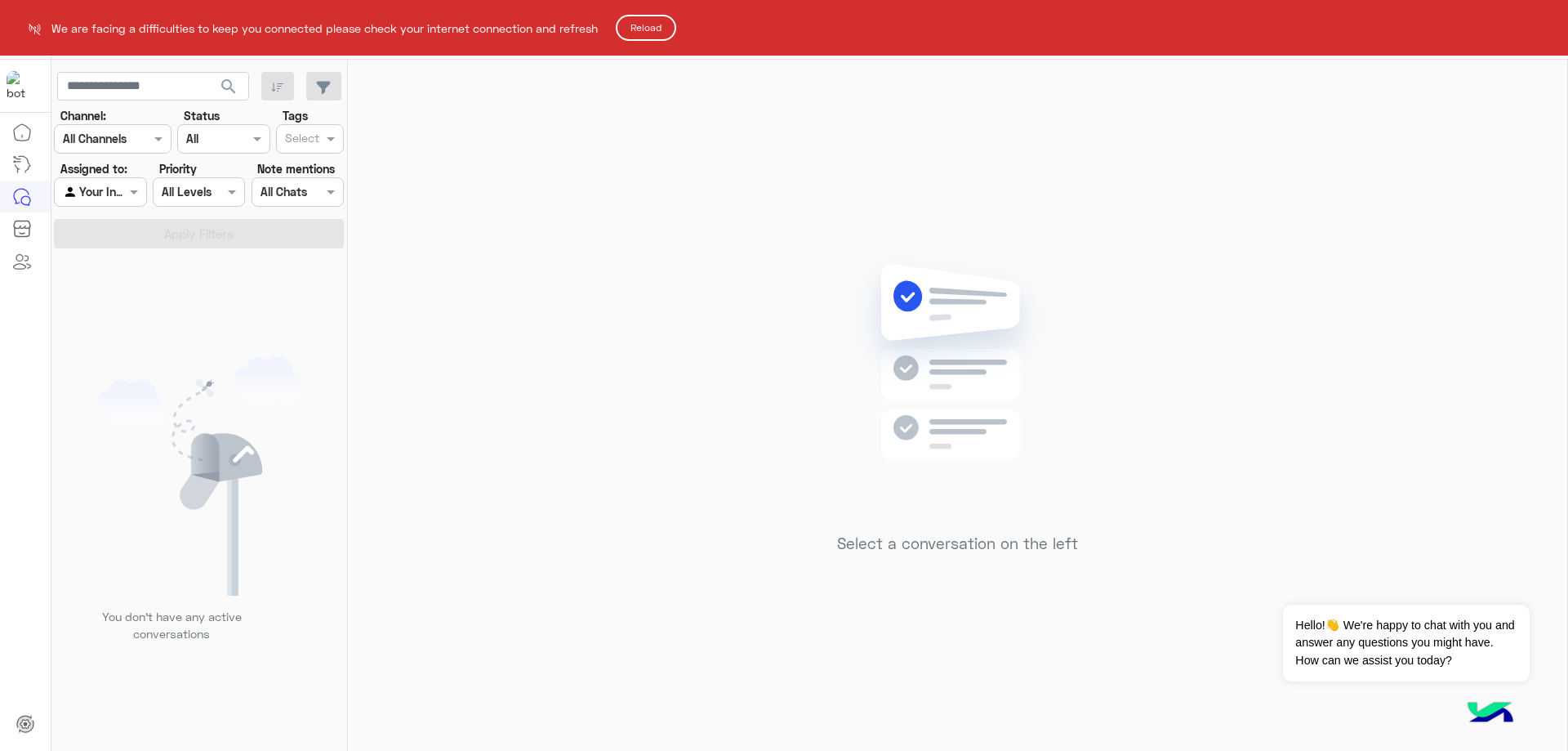 click on "Reload" 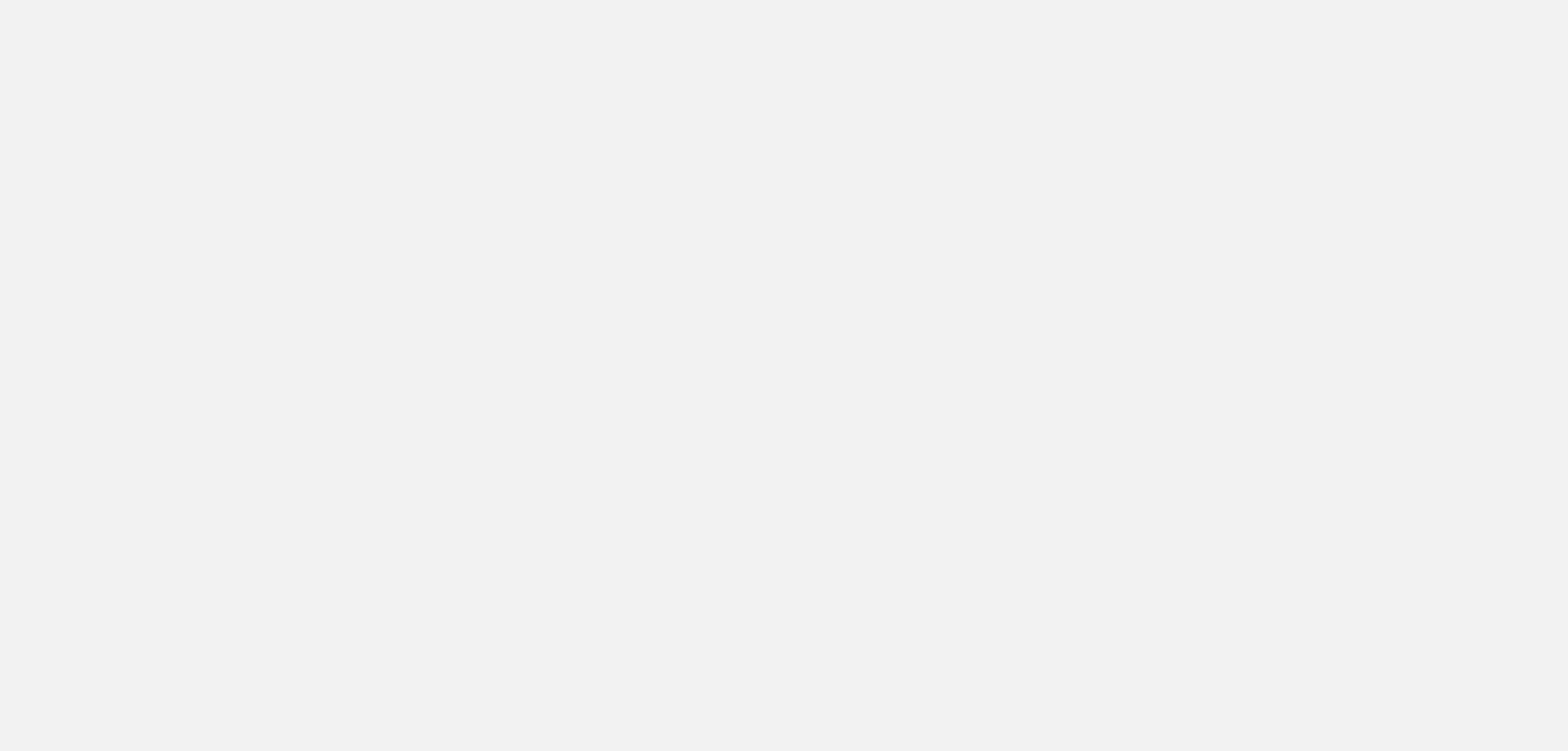 scroll, scrollTop: 0, scrollLeft: 0, axis: both 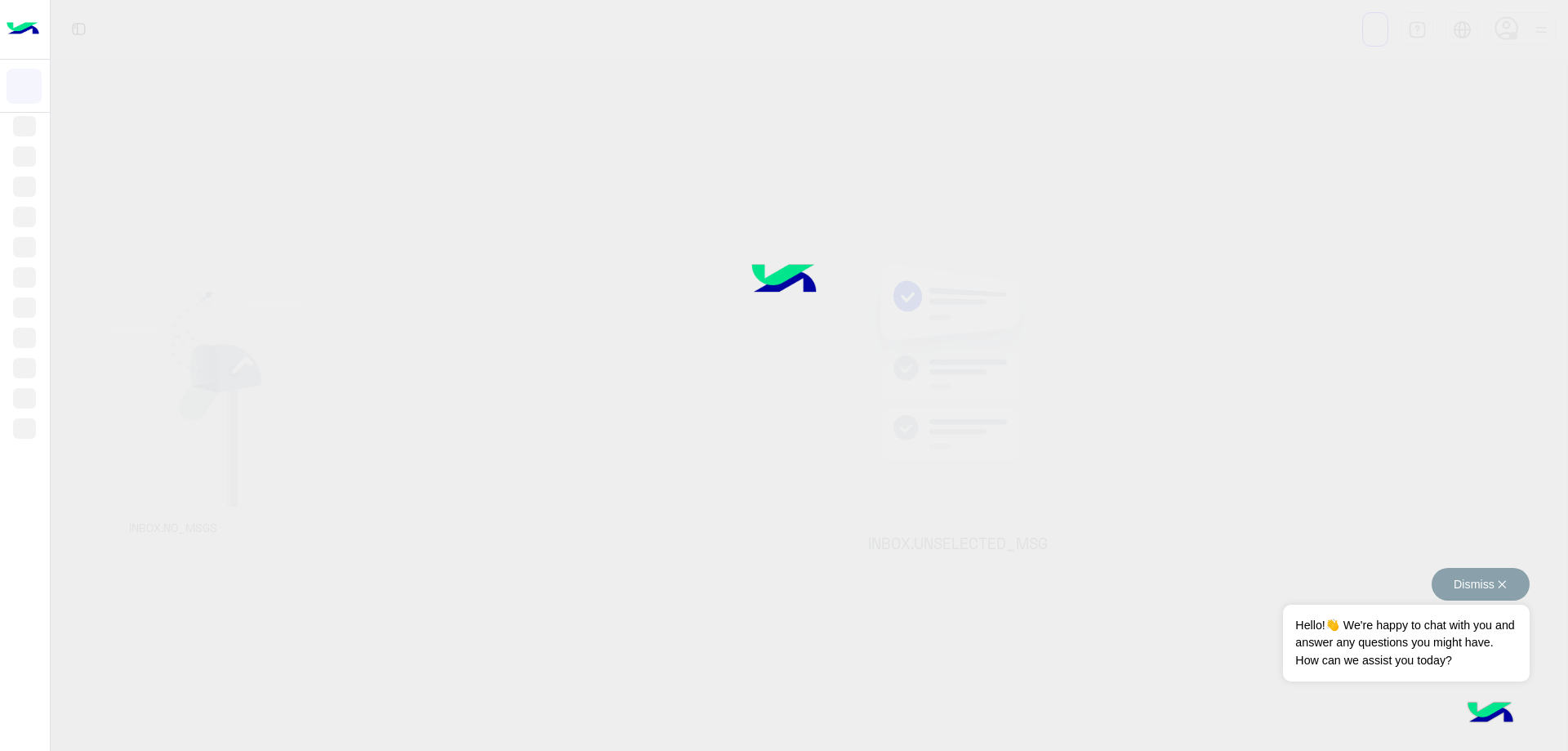 click on "Dismiss ✕" at bounding box center (1481, 584) 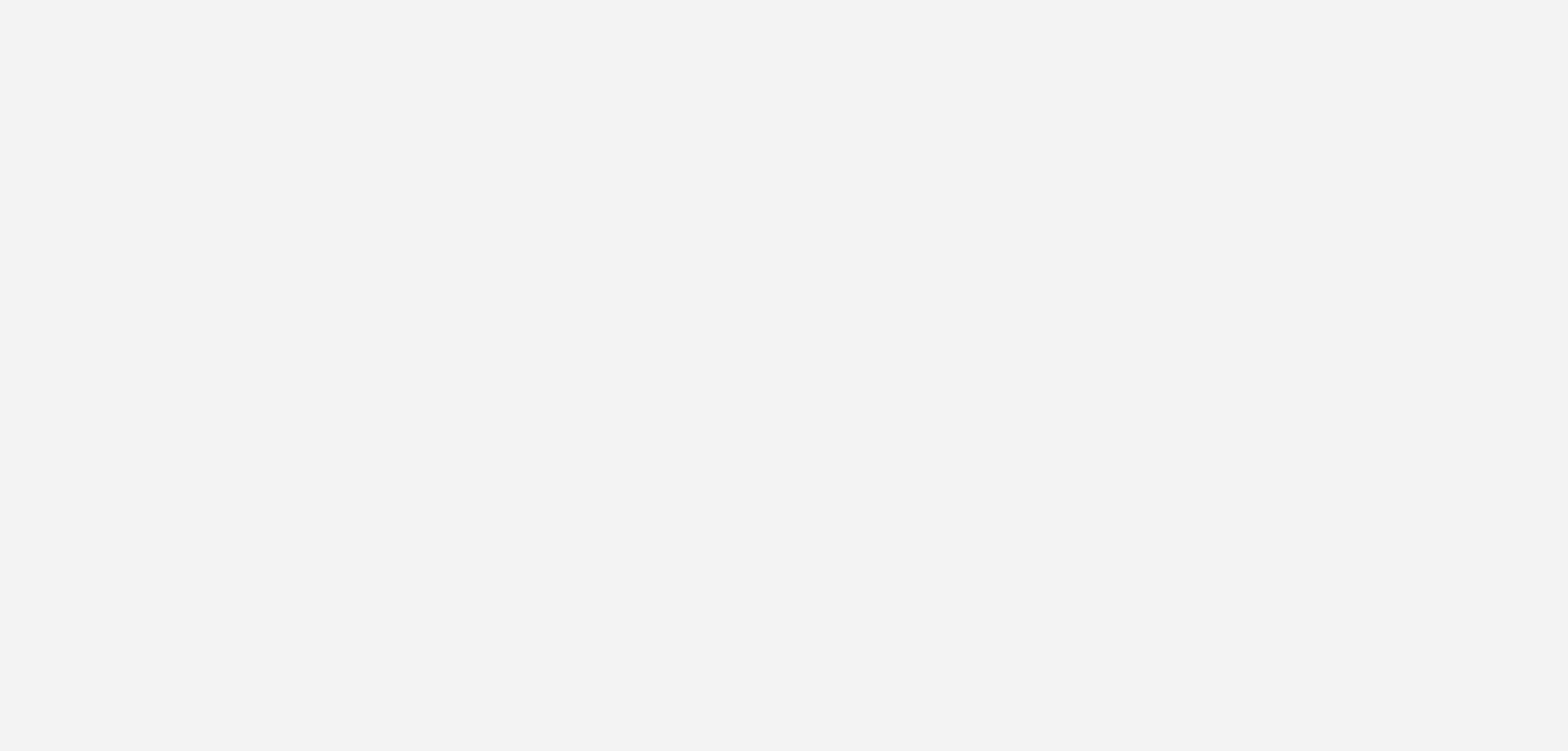 scroll, scrollTop: 0, scrollLeft: 0, axis: both 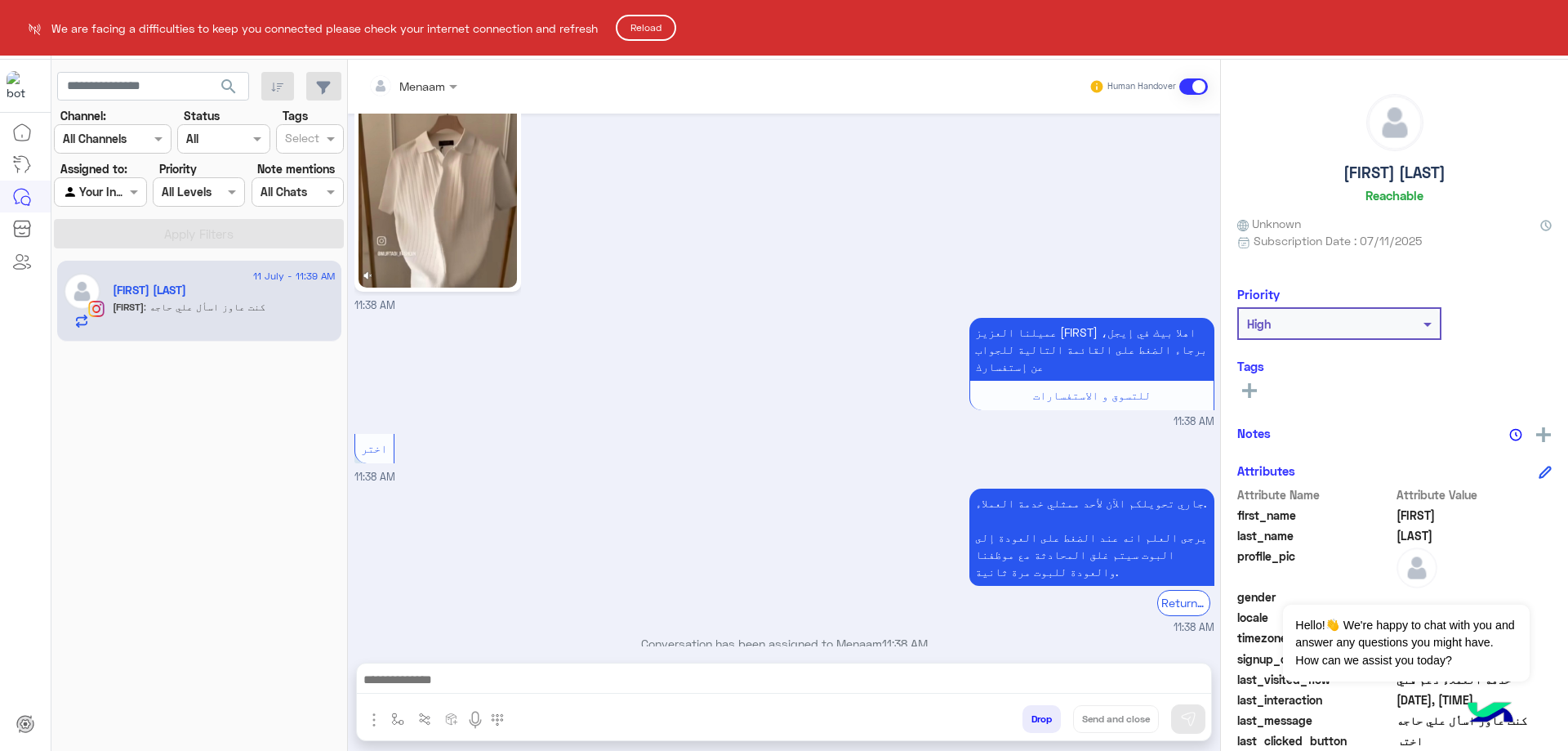 drag, startPoint x: 778, startPoint y: 323, endPoint x: 745, endPoint y: 323, distance: 33 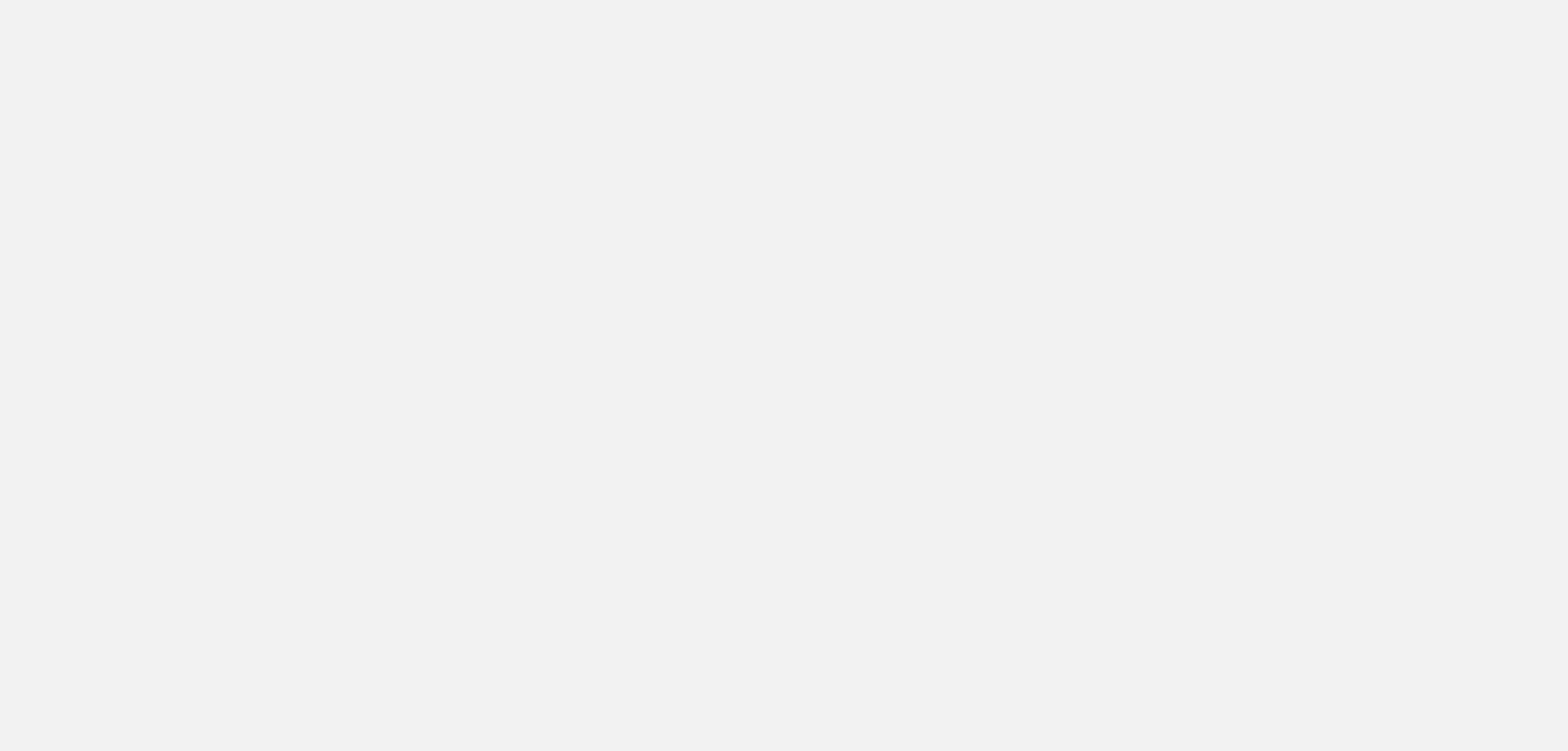scroll, scrollTop: 0, scrollLeft: 0, axis: both 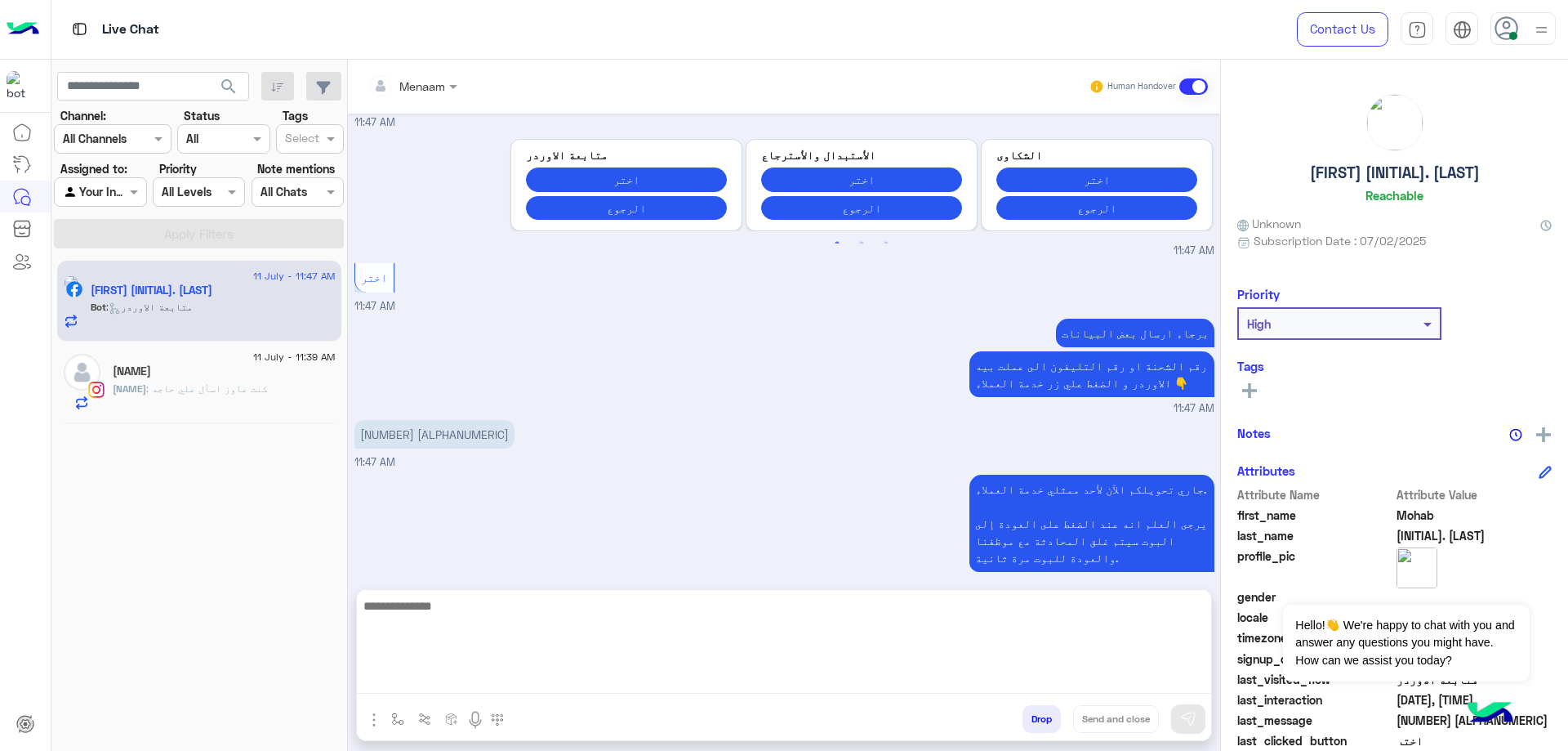 click at bounding box center (784, 645) 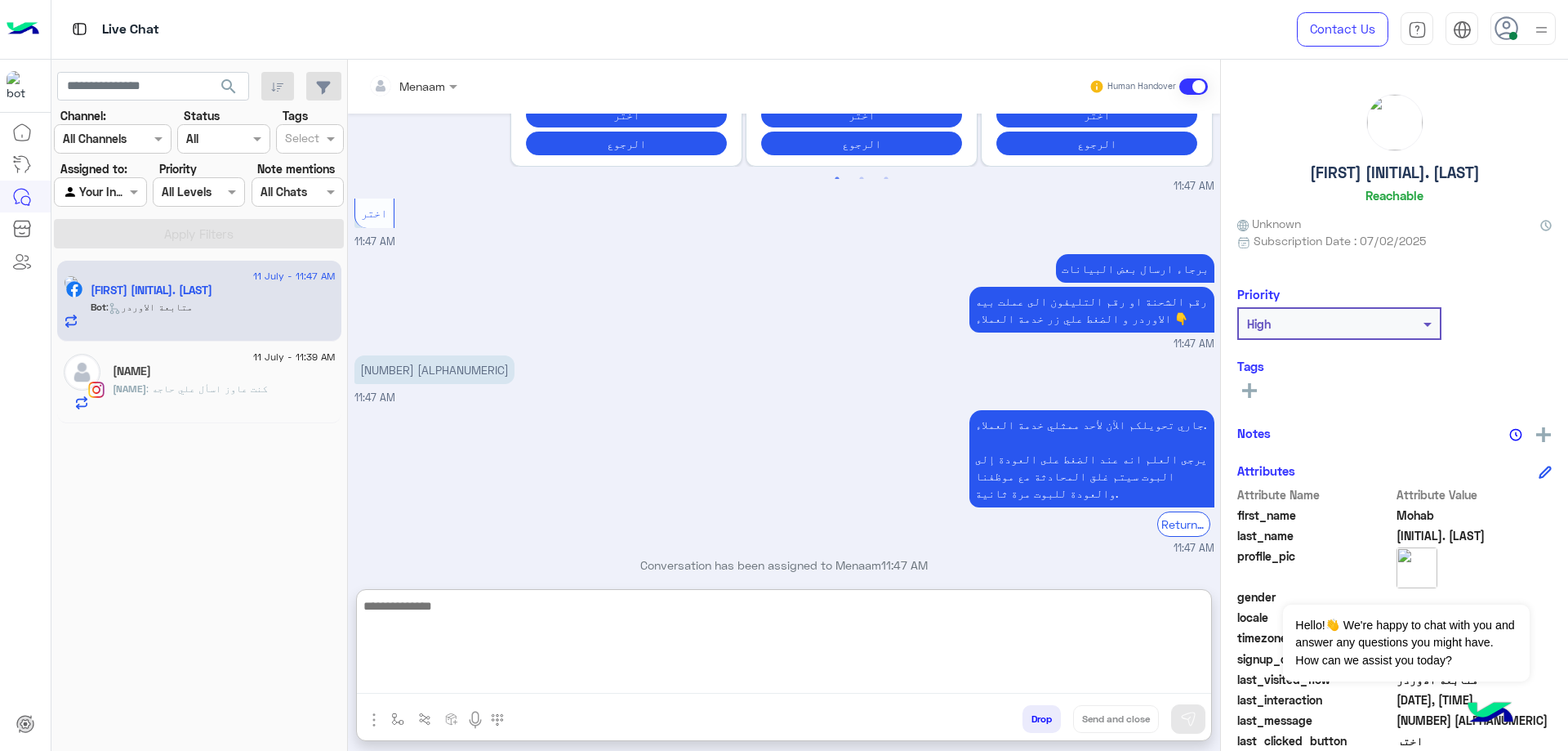 scroll, scrollTop: 1445, scrollLeft: 0, axis: vertical 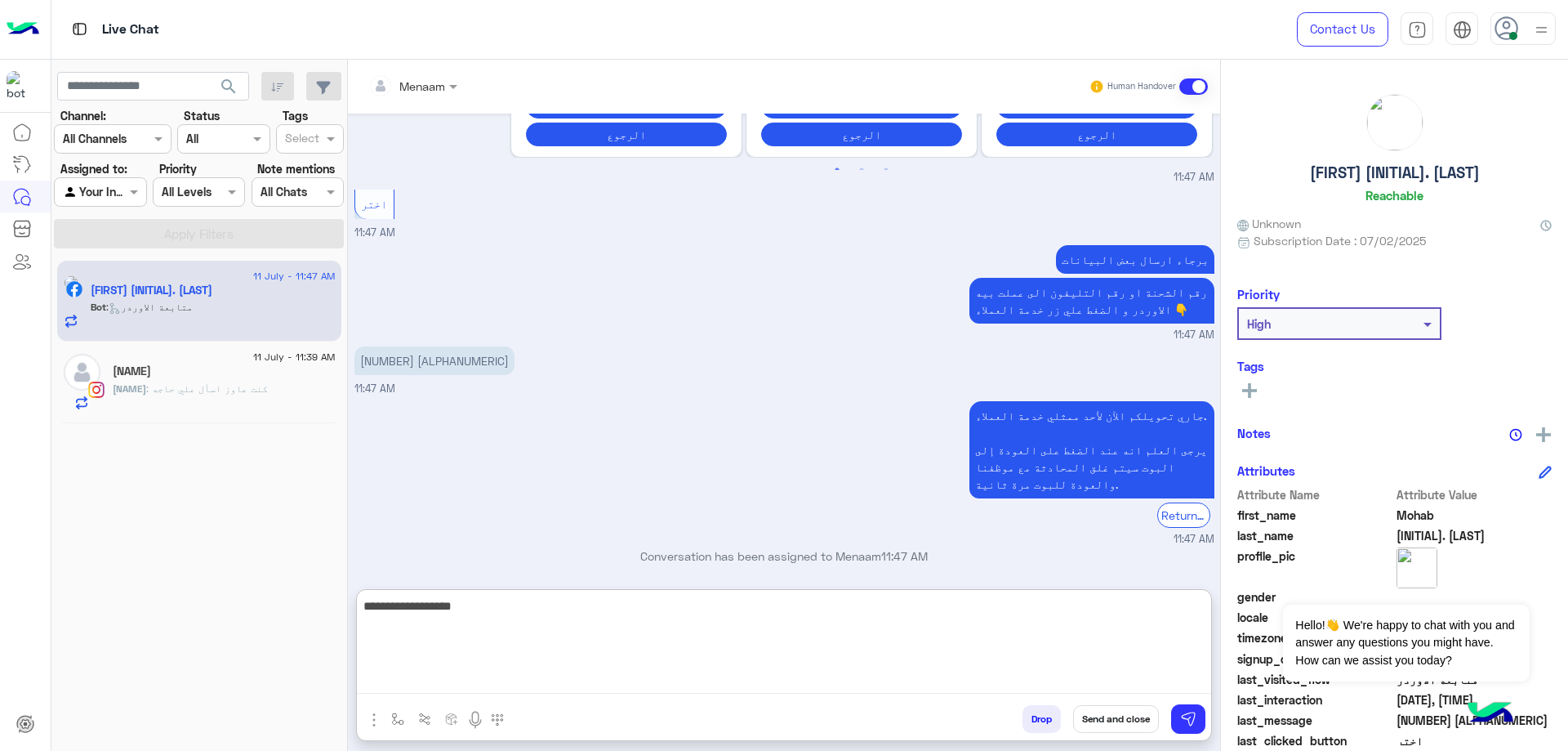 type on "**********" 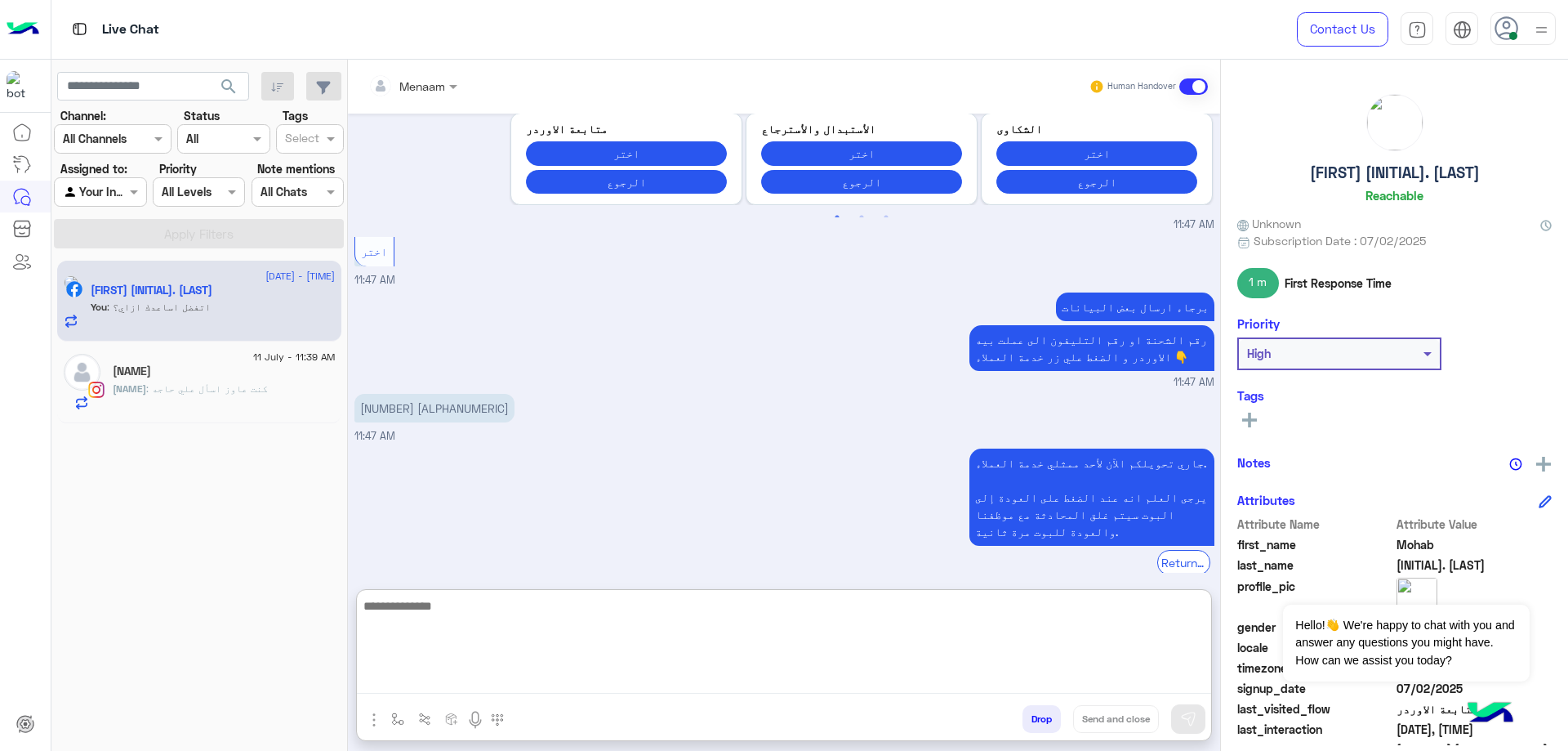 scroll, scrollTop: 1527, scrollLeft: 0, axis: vertical 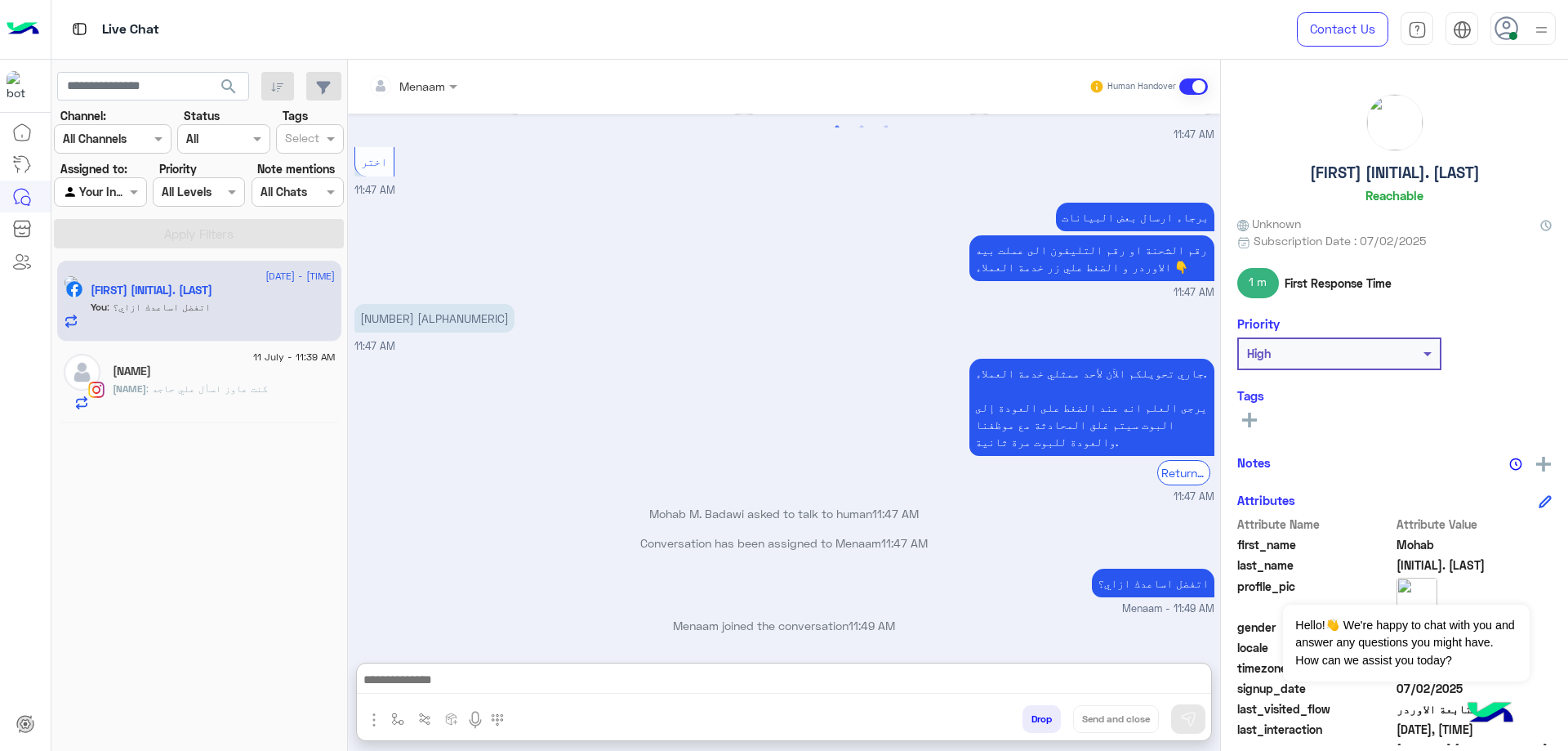 click on "اتفضل اساعدك ازاي؟" at bounding box center [1092, -1085] 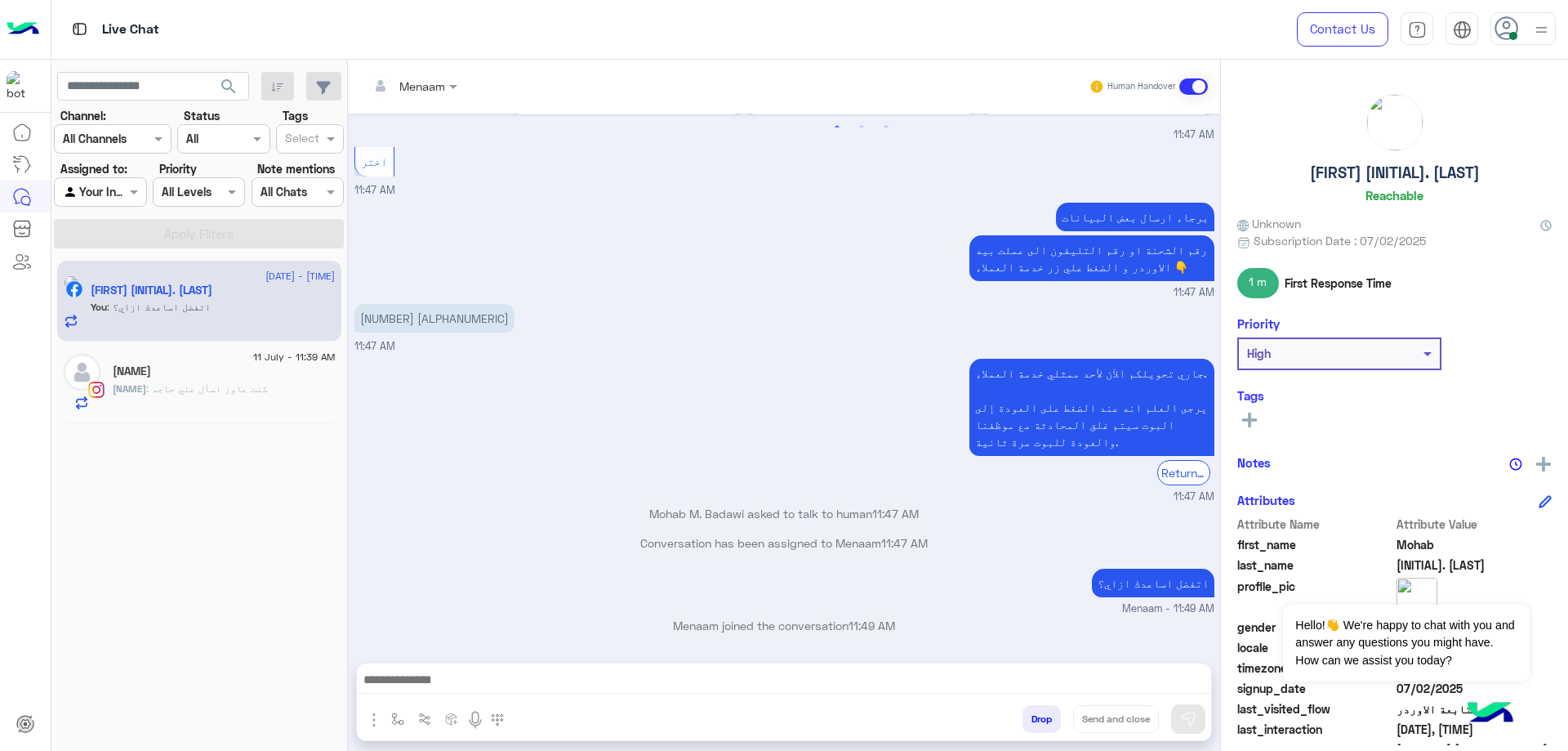 scroll, scrollTop: 1453, scrollLeft: 0, axis: vertical 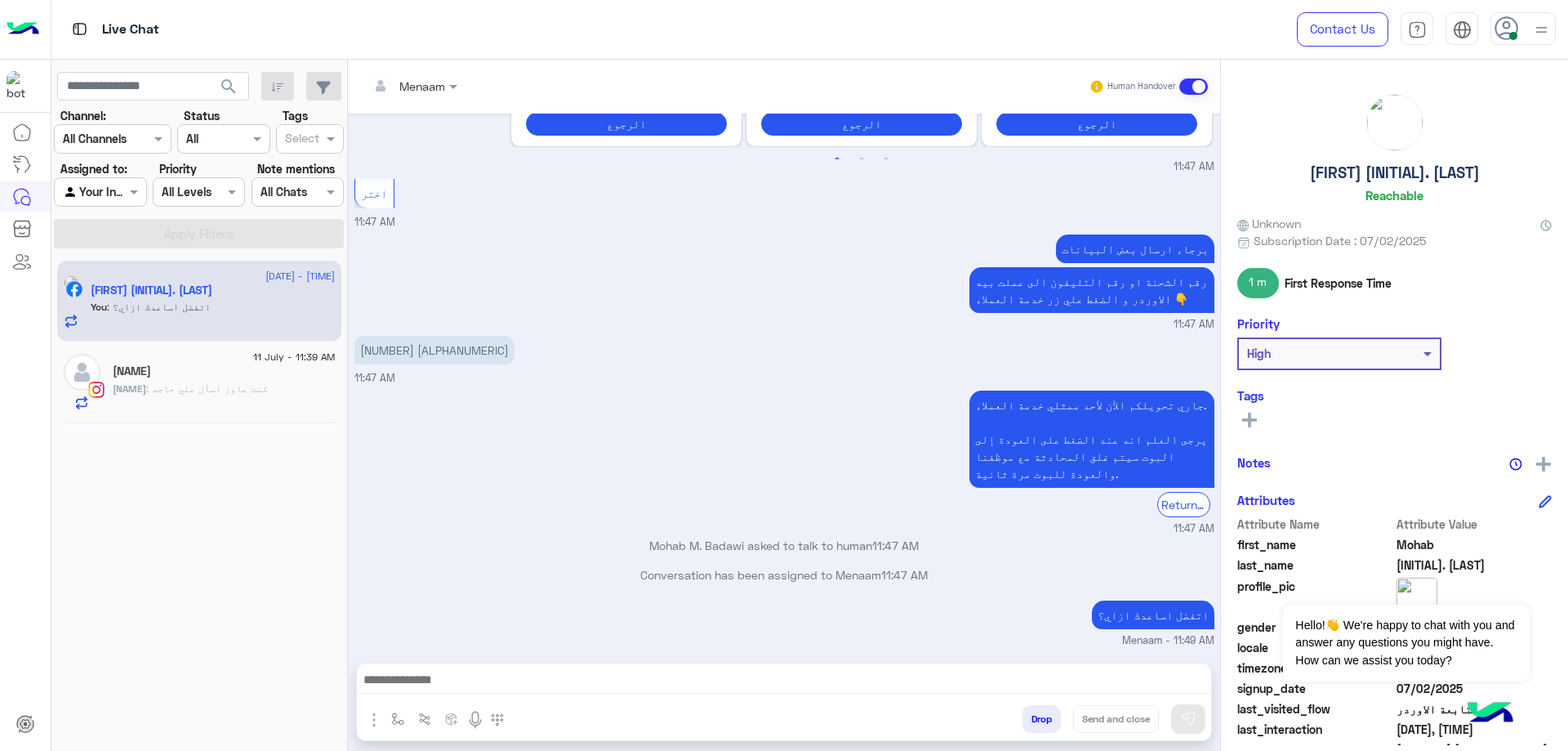 click on "Mohab M. Badawi asked to talk to human   11:47 AM" at bounding box center (784, 552) 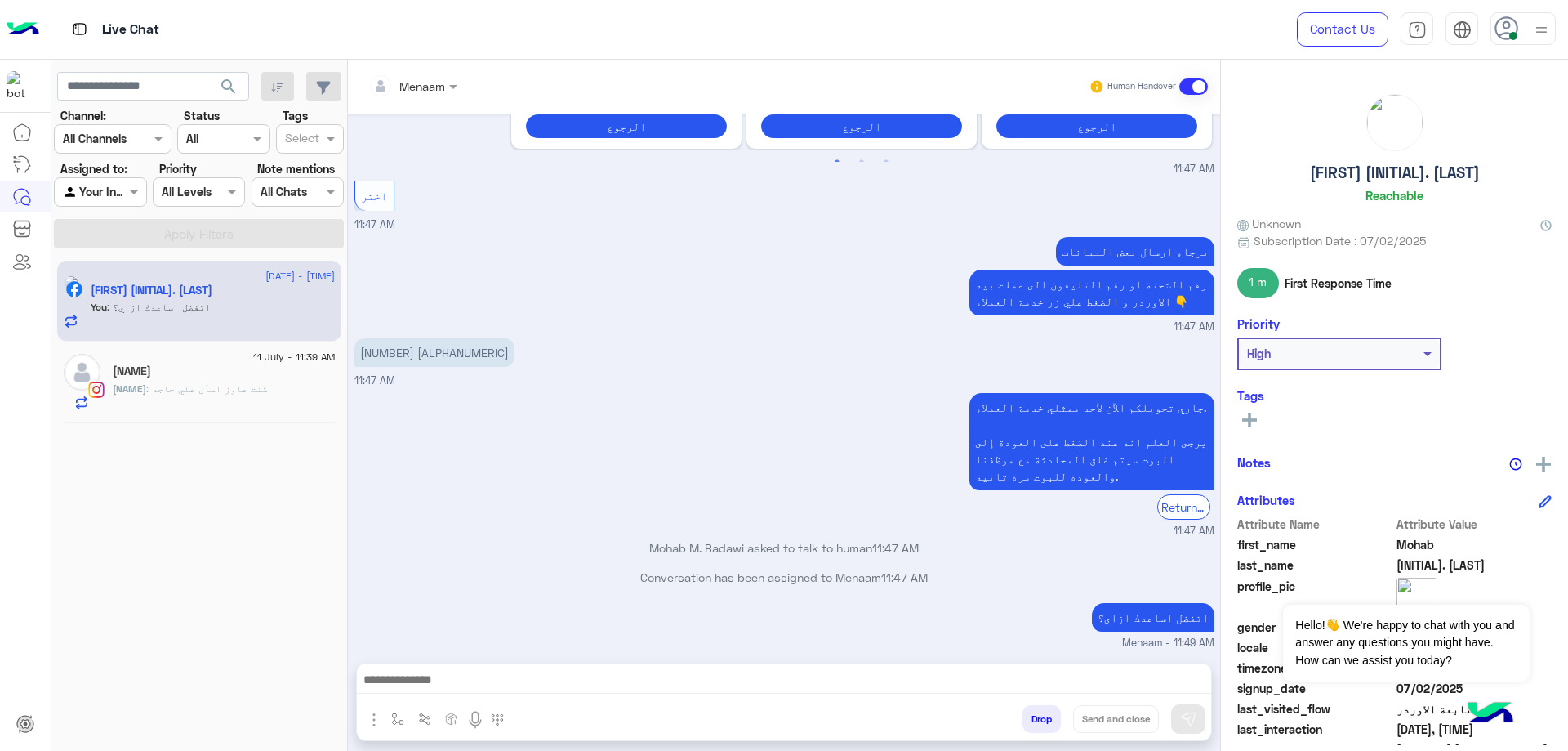 click on "اتفضل اساعدك ازاي؟" at bounding box center [1153, 617] 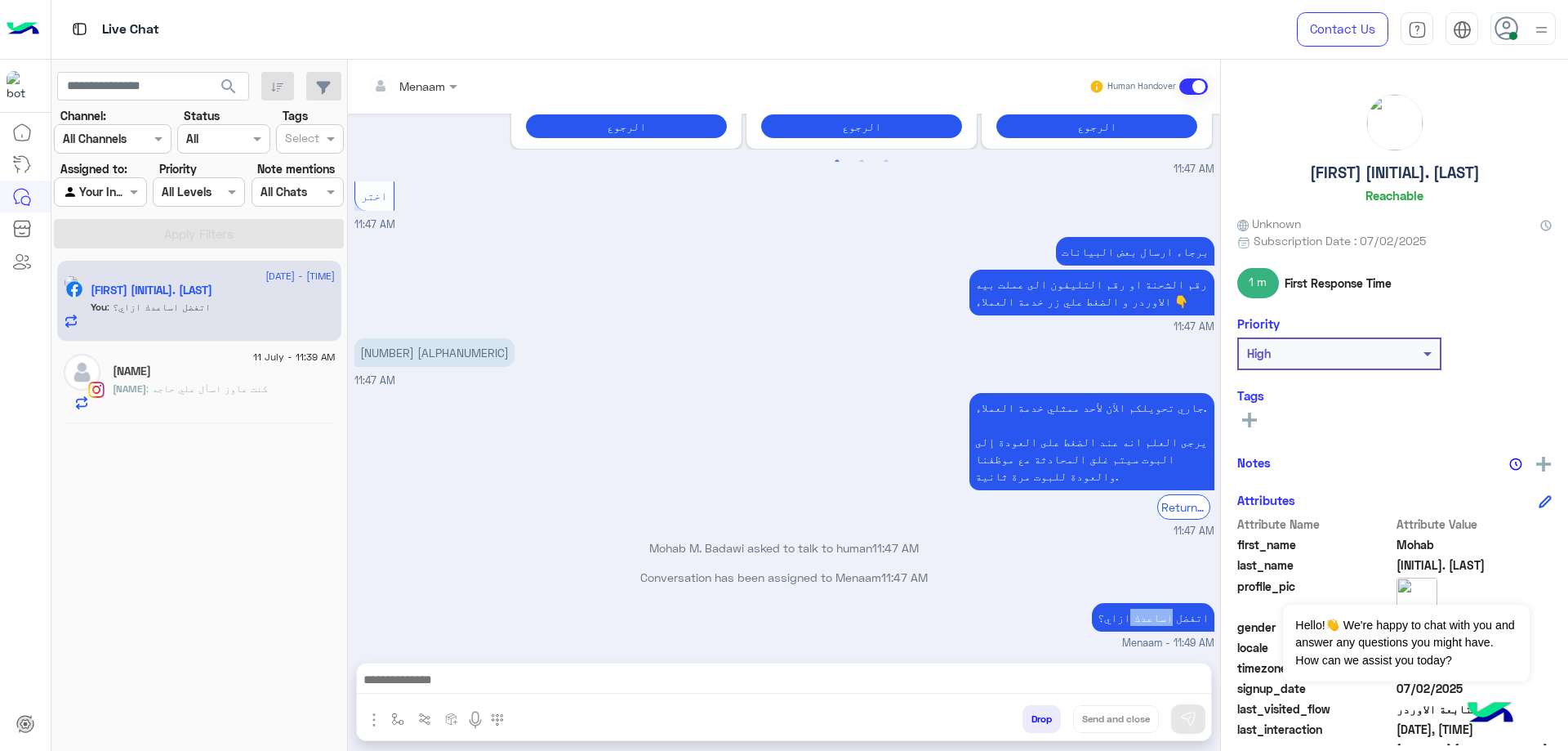 click on "اتفضل اساعدك ازاي؟" at bounding box center (1153, 617) 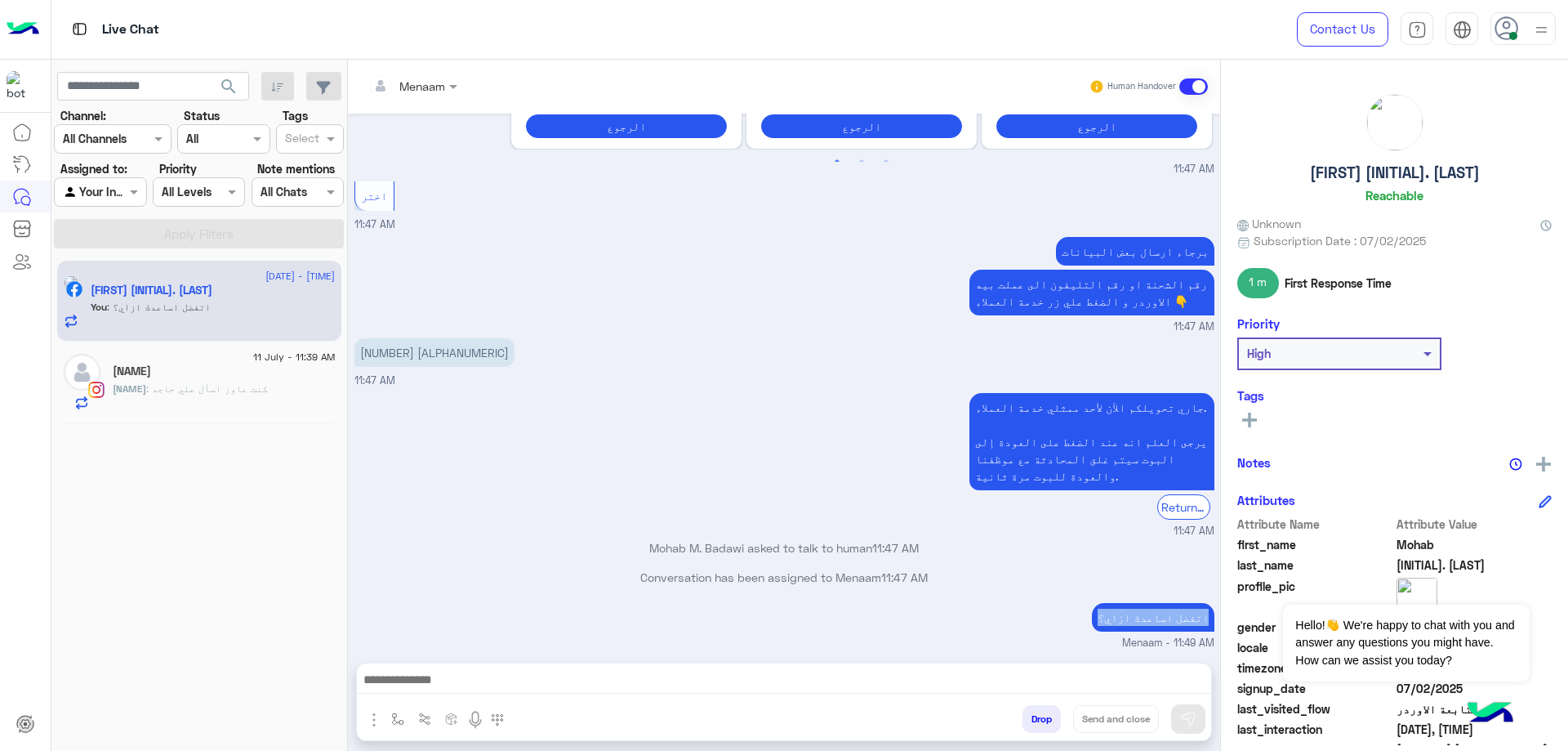 click on "اتفضل اساعدك ازاي؟" at bounding box center [1153, 617] 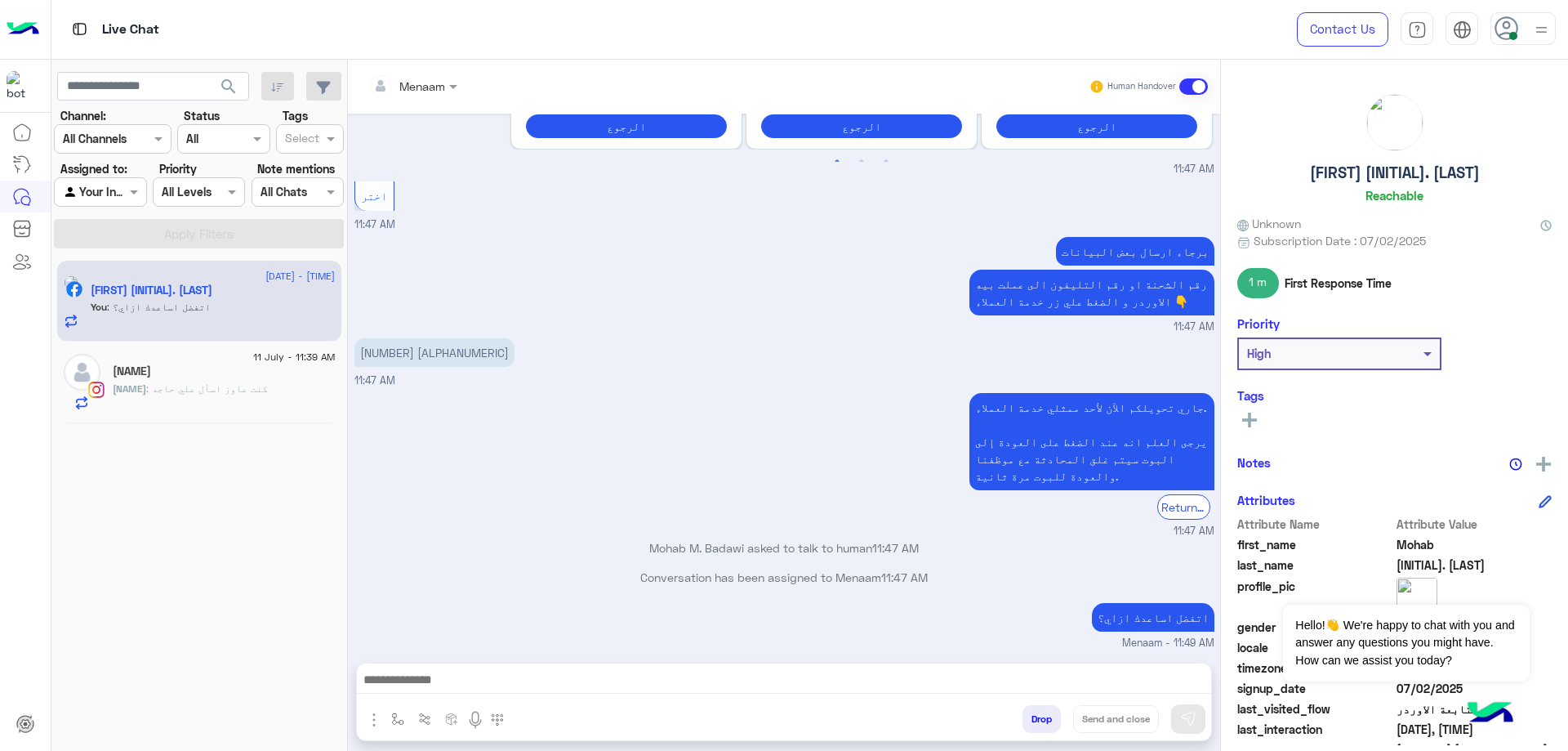 click on "𝒜𝓁𝒾 𝑒𝒾𝓈𝓈𝒶" 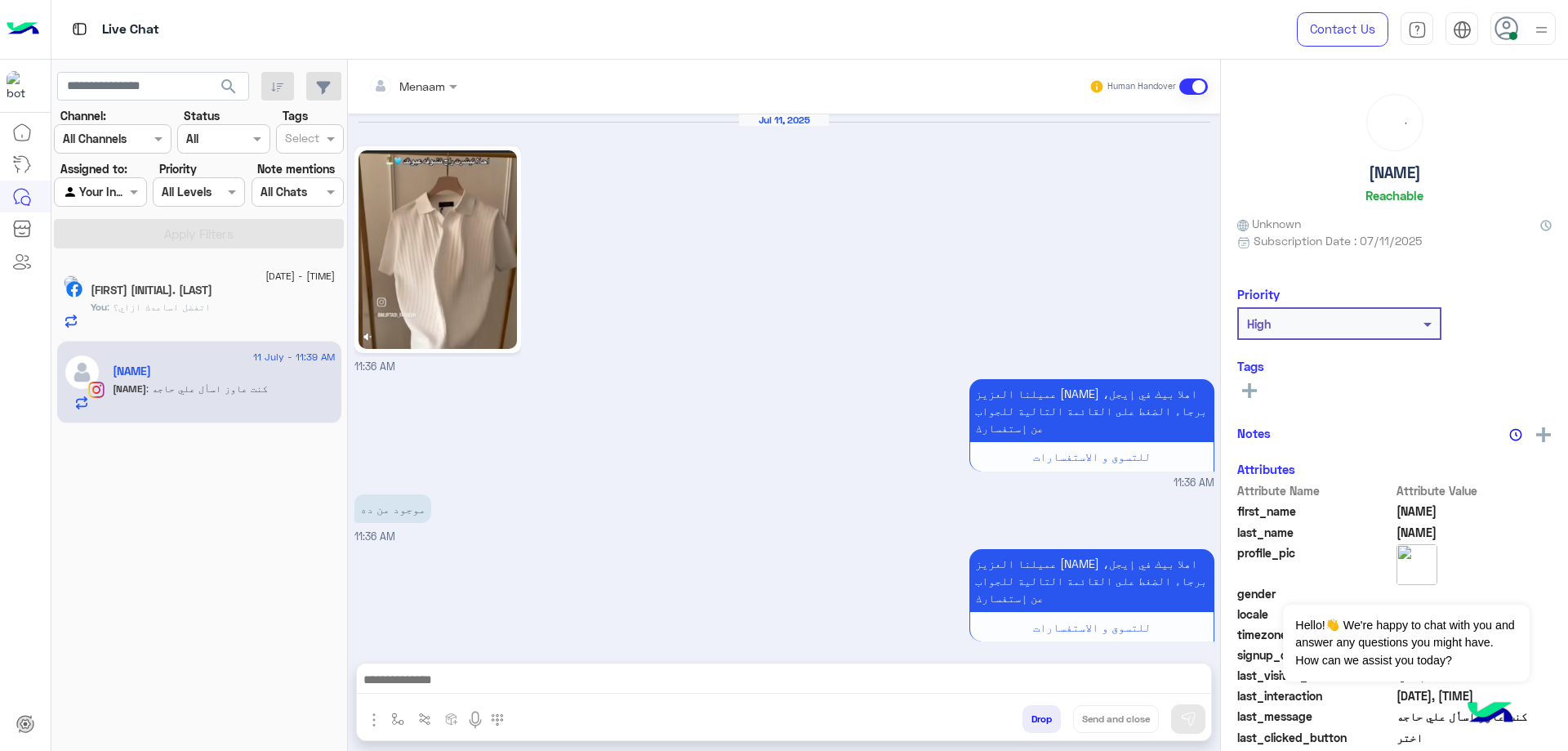 scroll, scrollTop: 1548, scrollLeft: 0, axis: vertical 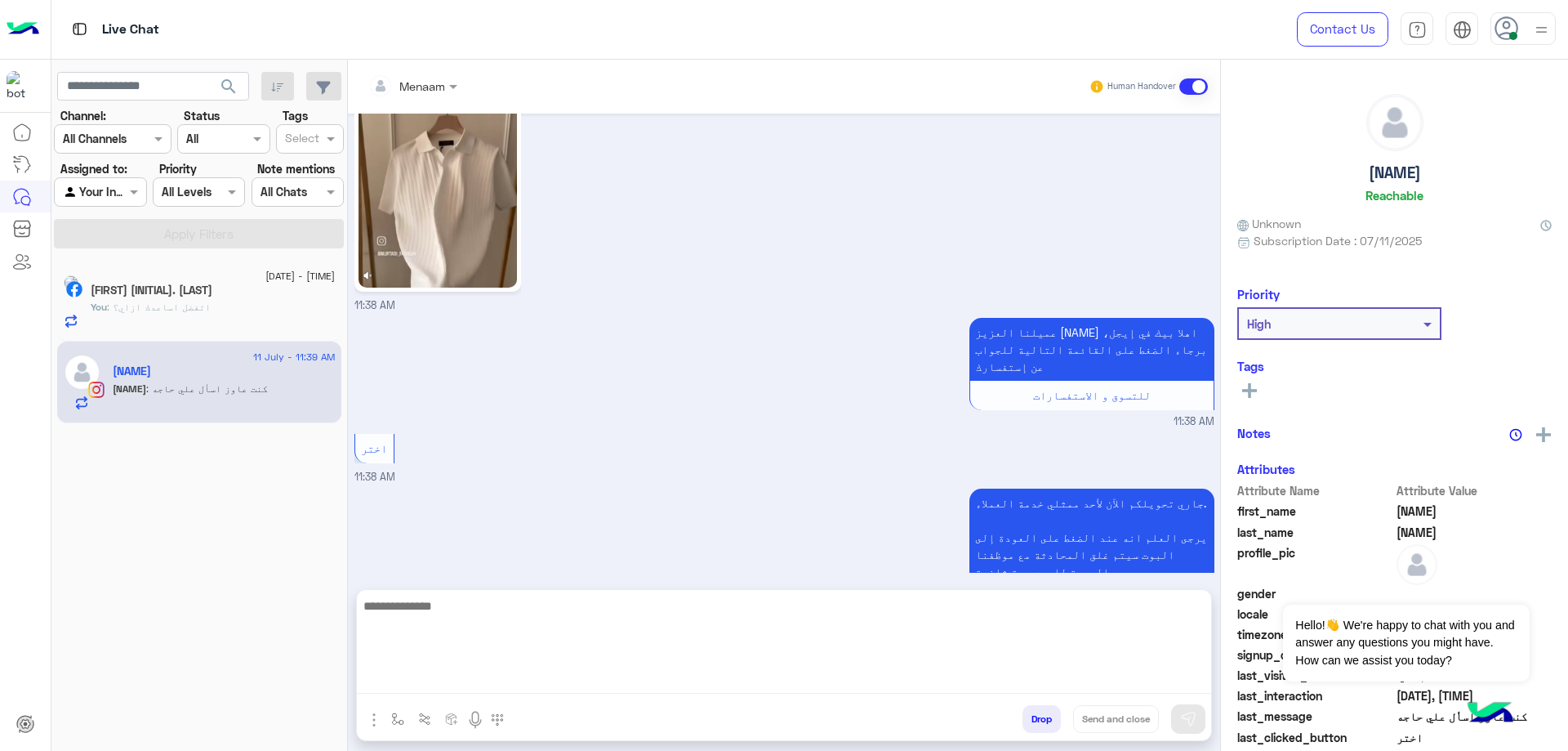 click at bounding box center (784, 645) 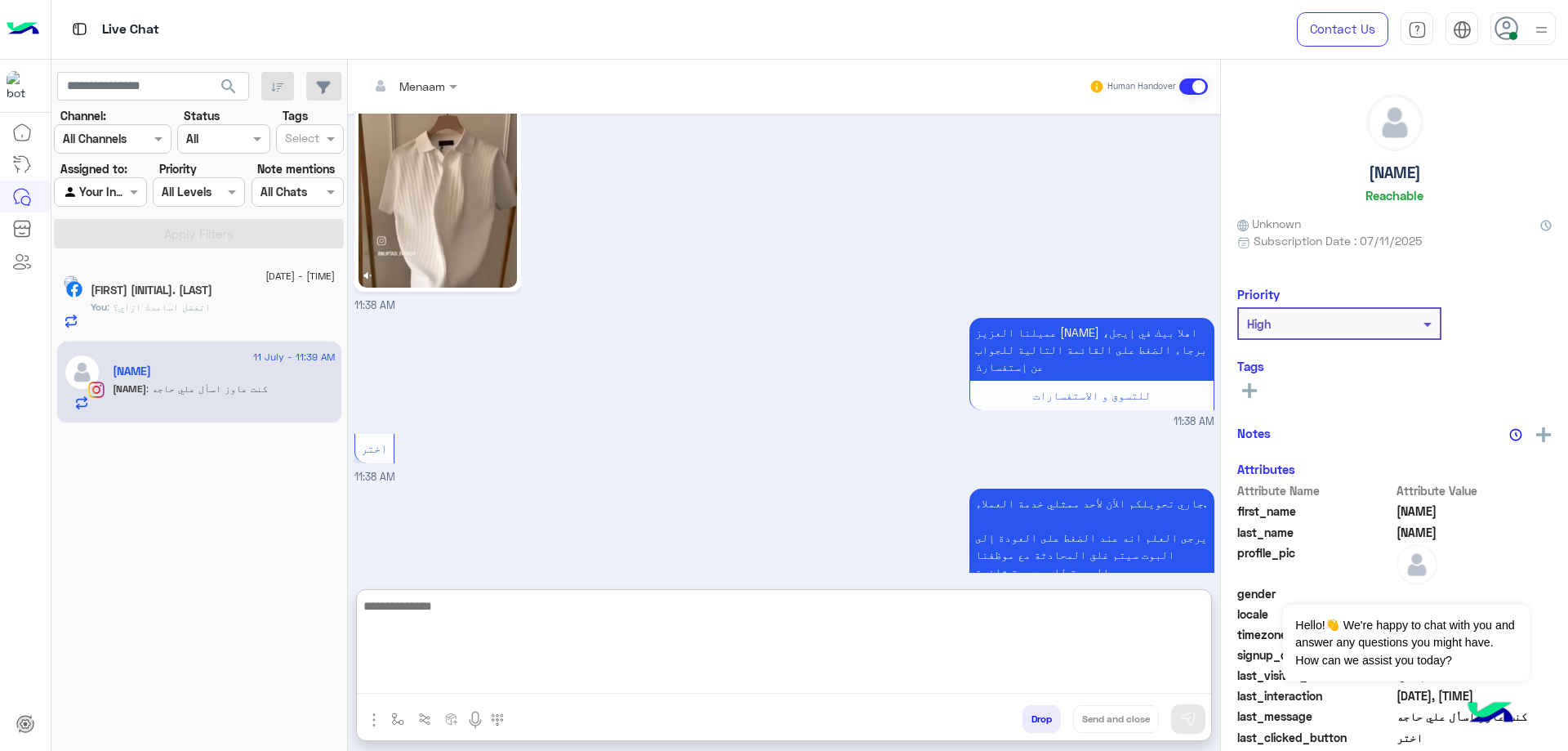 paste on "**********" 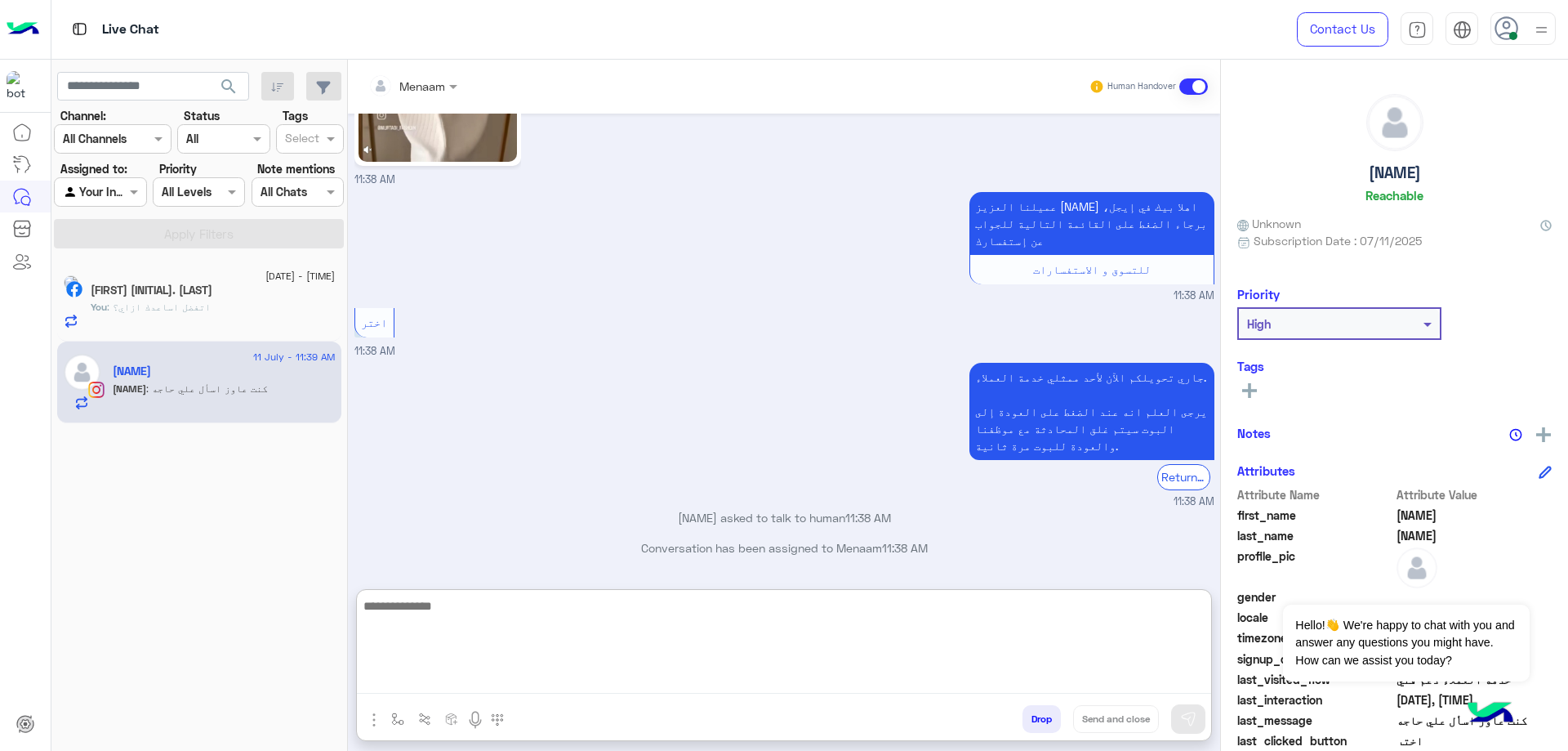 scroll, scrollTop: 1703, scrollLeft: 0, axis: vertical 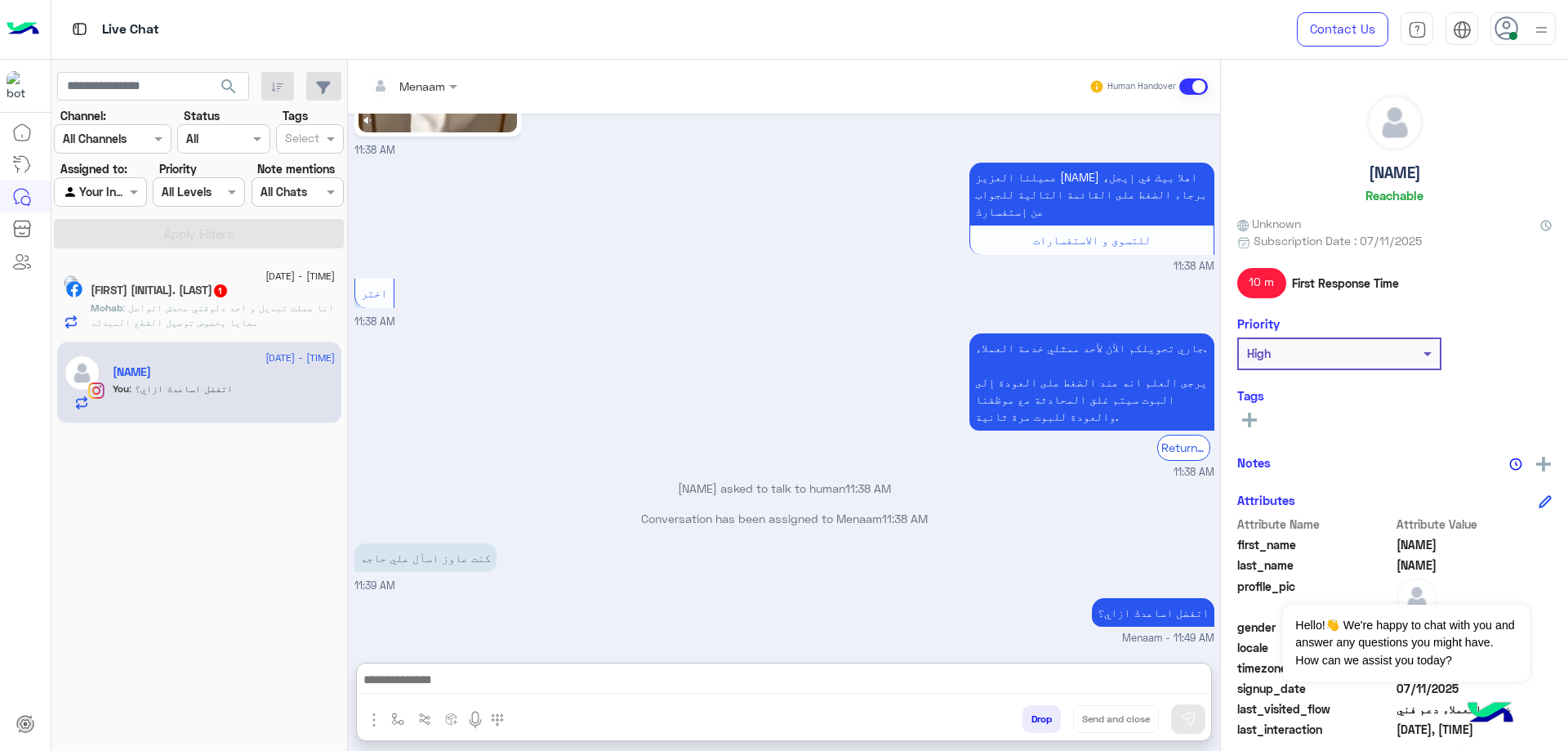 click on ": انا عملت تبديل و احد دلوقتي محدش اتواصل معايا بخصوص توصيل القطع المبدله" 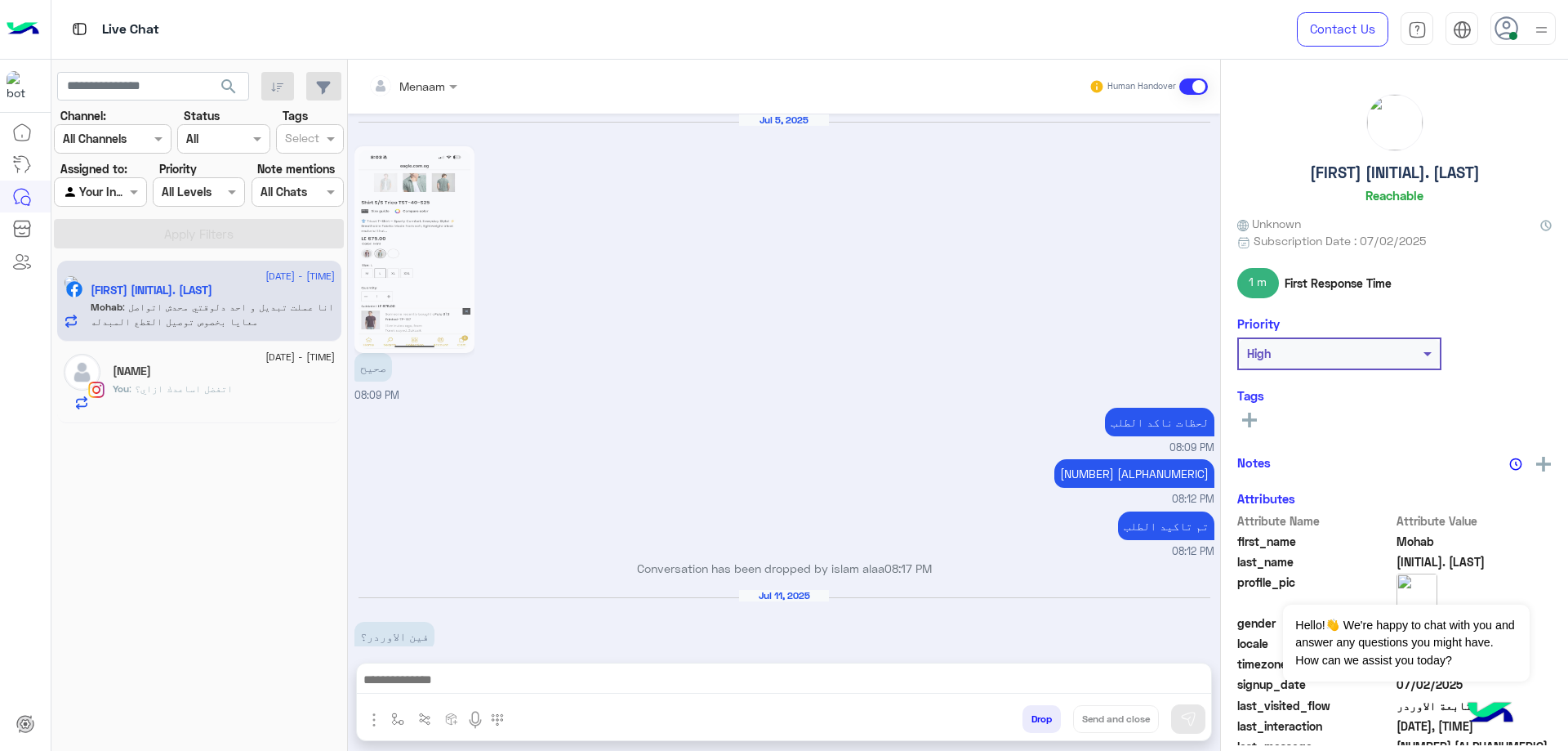 scroll, scrollTop: 1171, scrollLeft: 0, axis: vertical 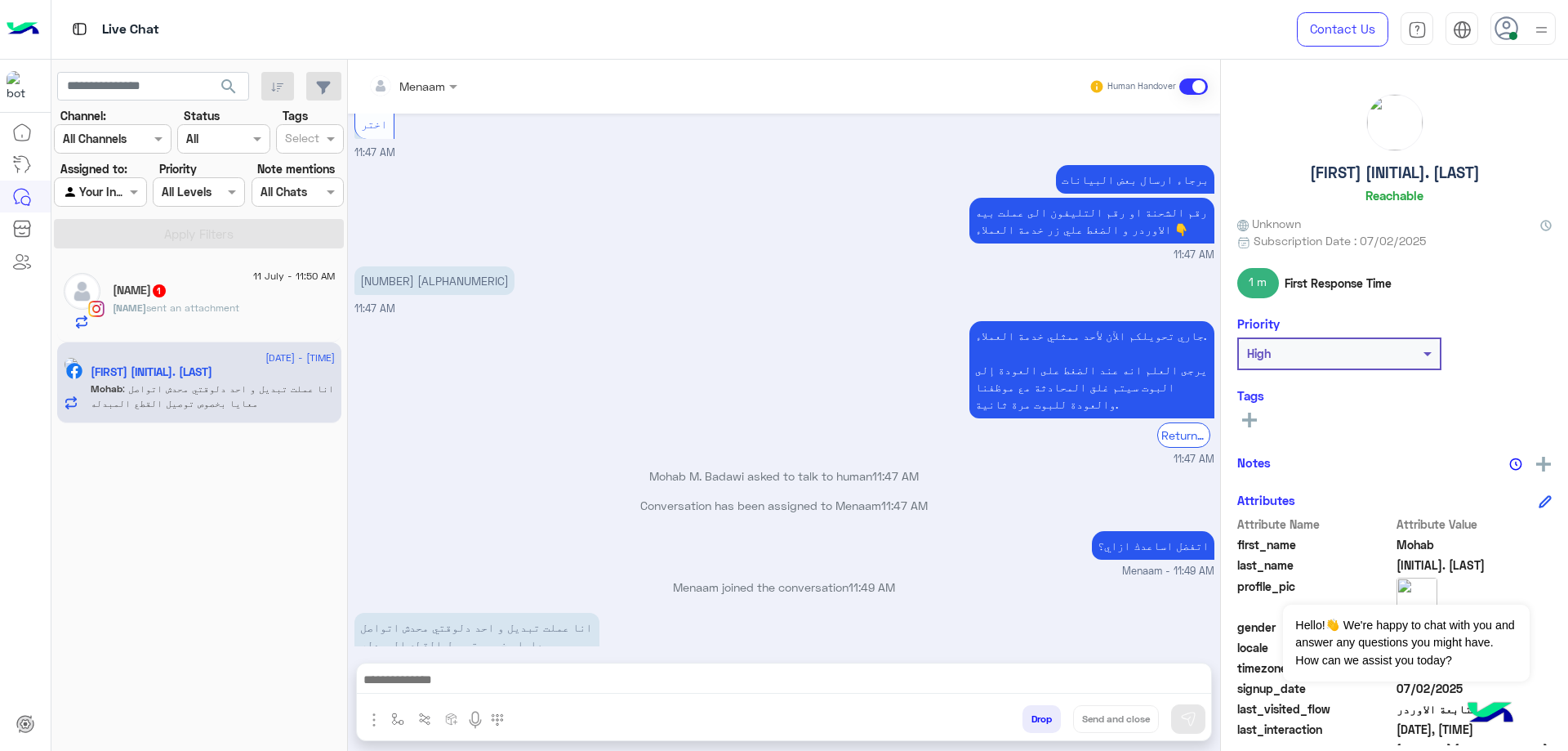click on "[PHONE]	[ALPHANUMERIC]" at bounding box center [434, 280] 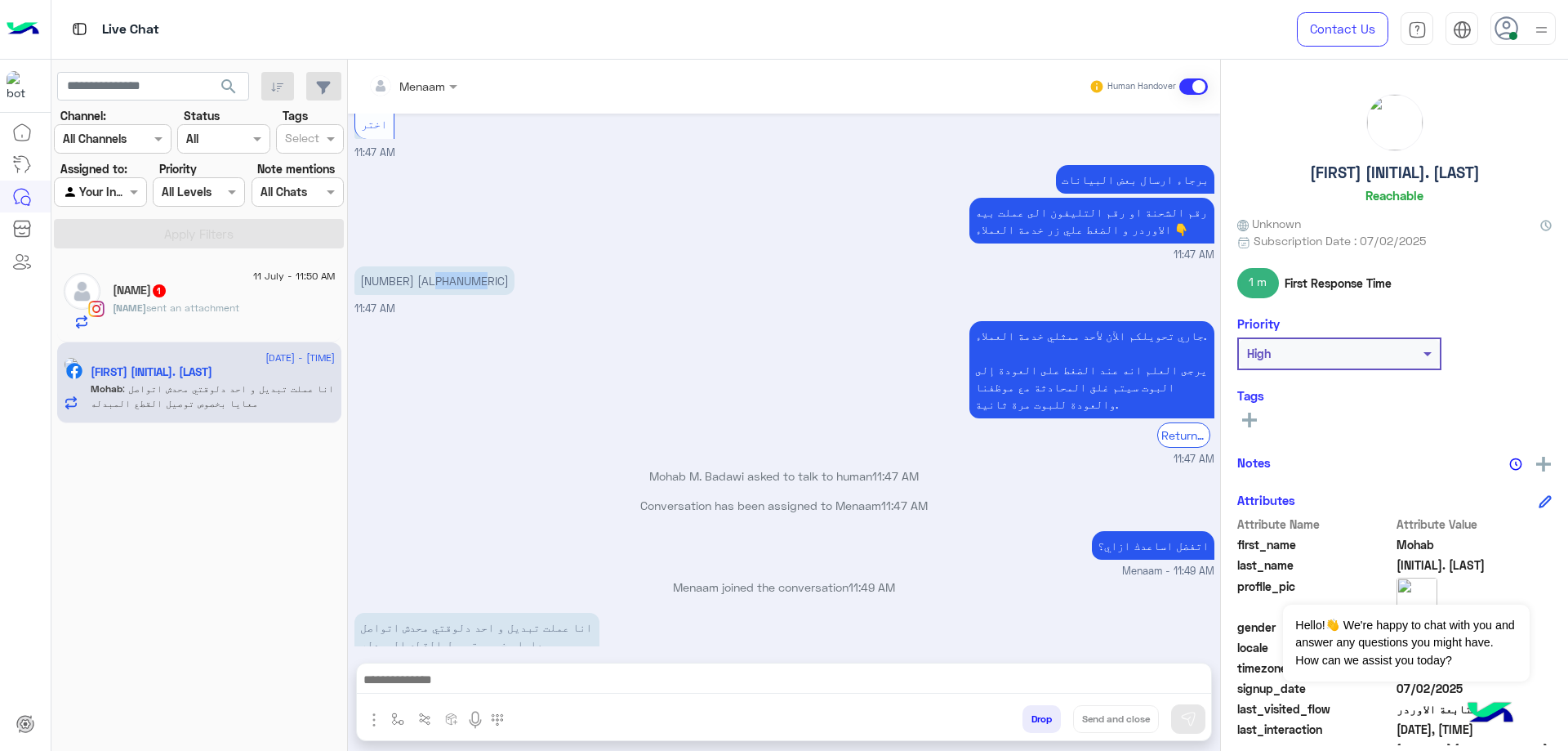 click on "[PHONE]	[ALPHANUMERIC]" at bounding box center (434, 280) 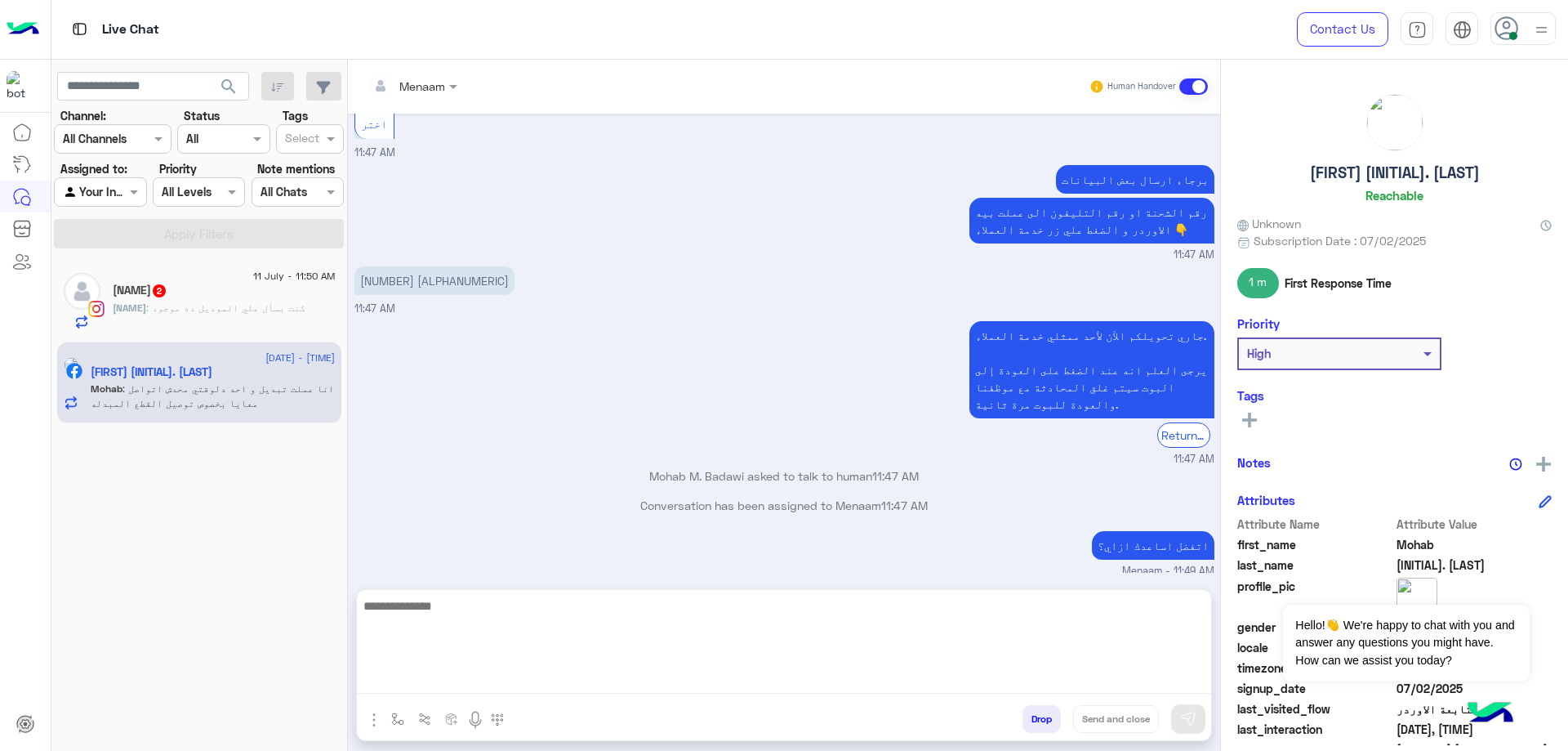 click at bounding box center (784, 645) 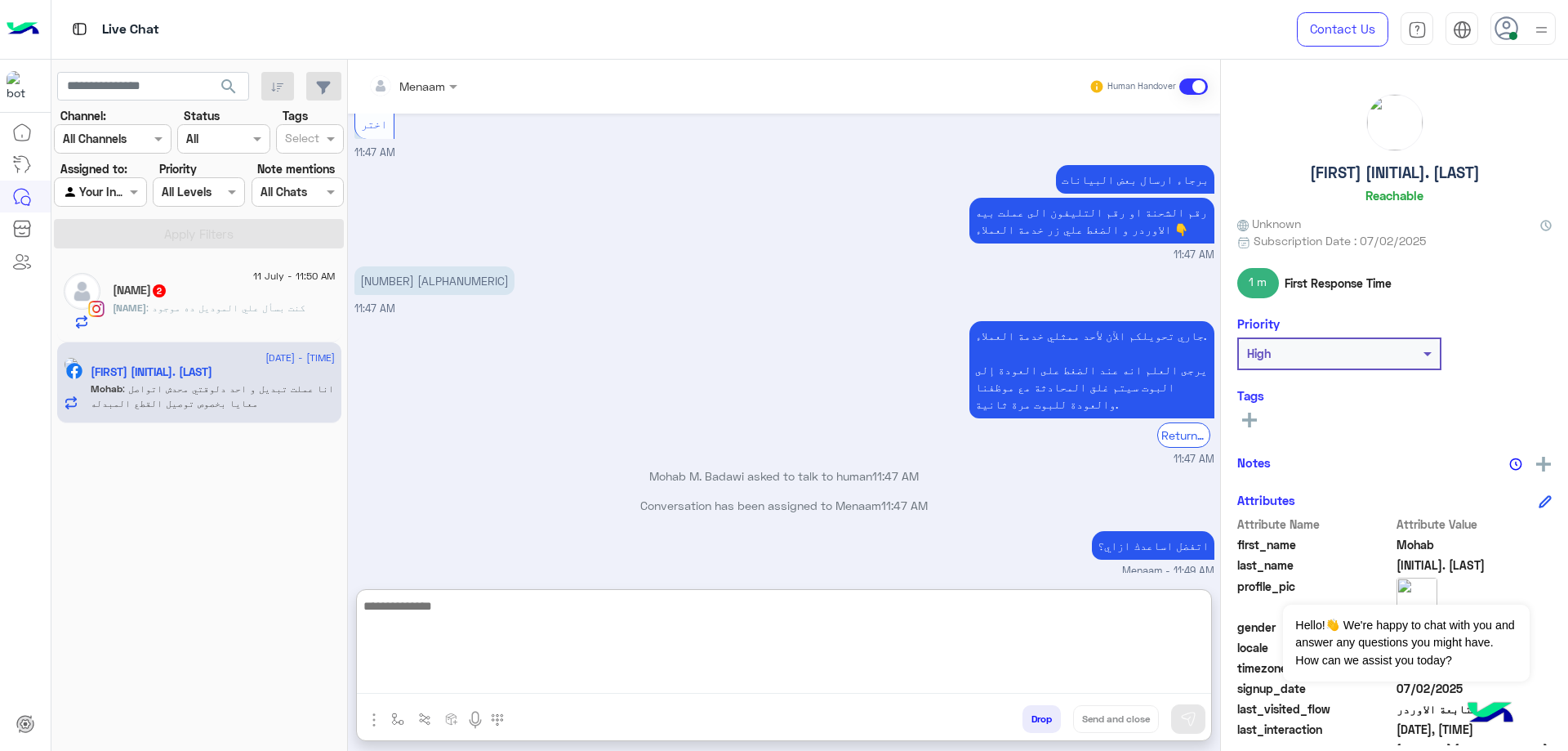 paste on "**********" 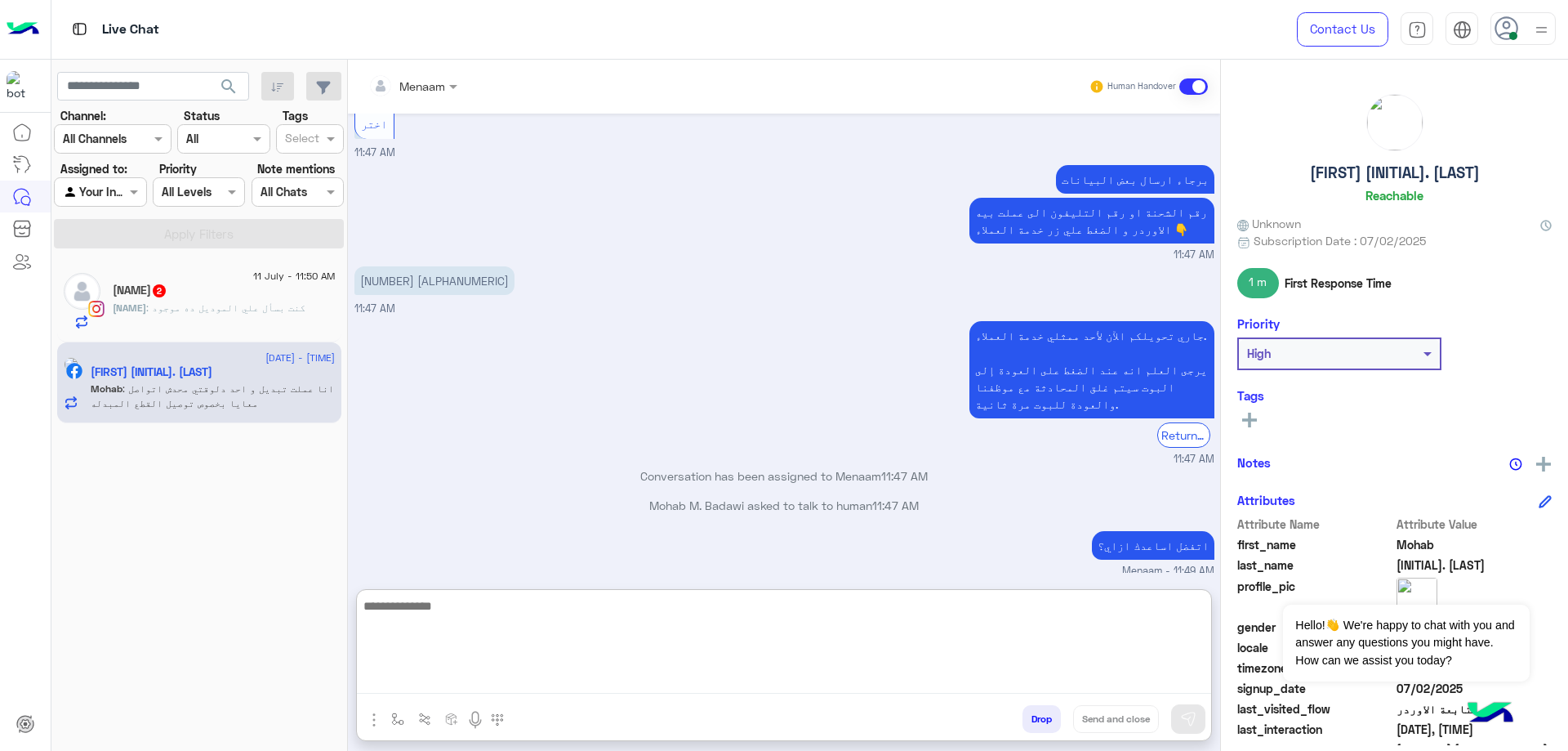 scroll, scrollTop: 1348, scrollLeft: 0, axis: vertical 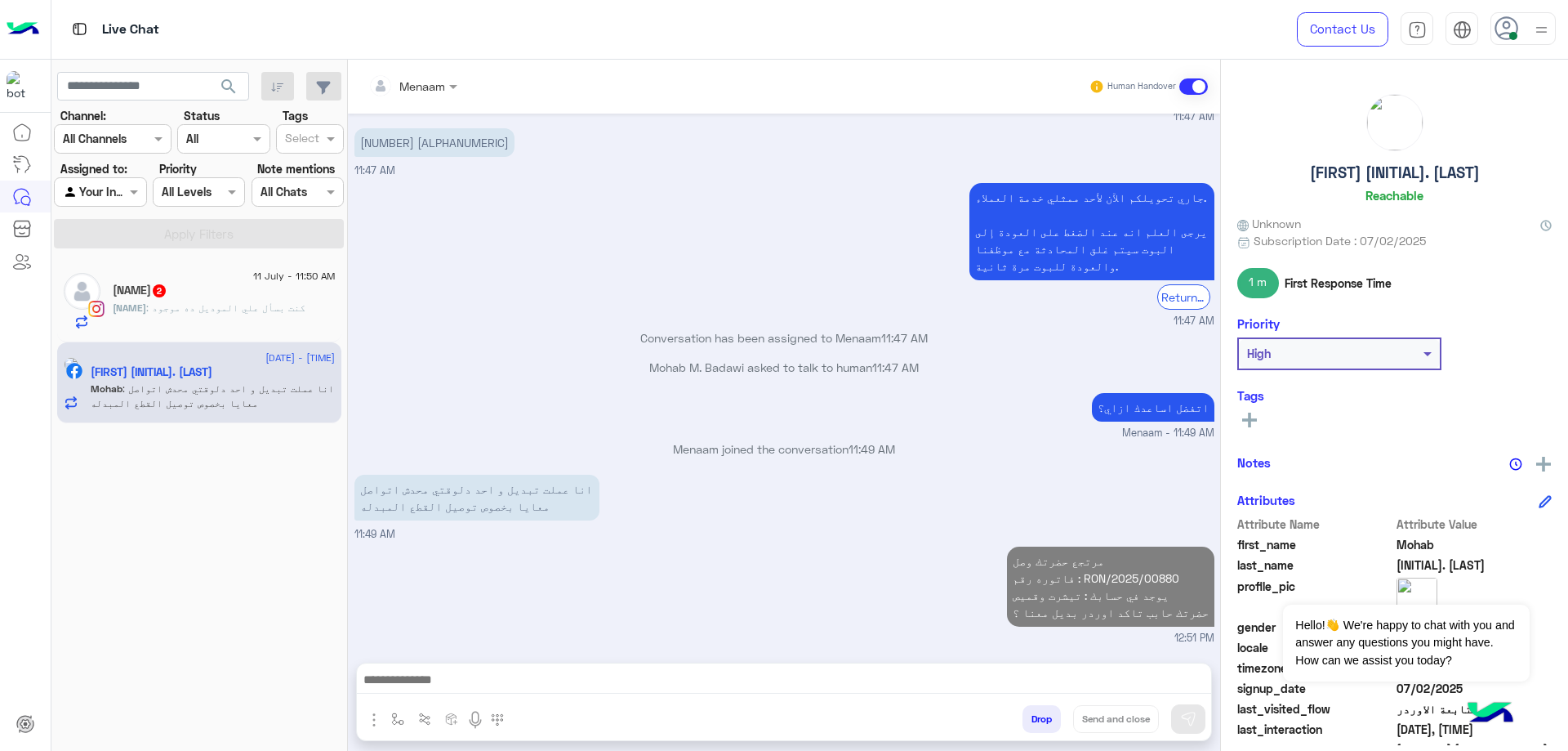 click on ": كنت بسأل علي الموديل ده موجود" 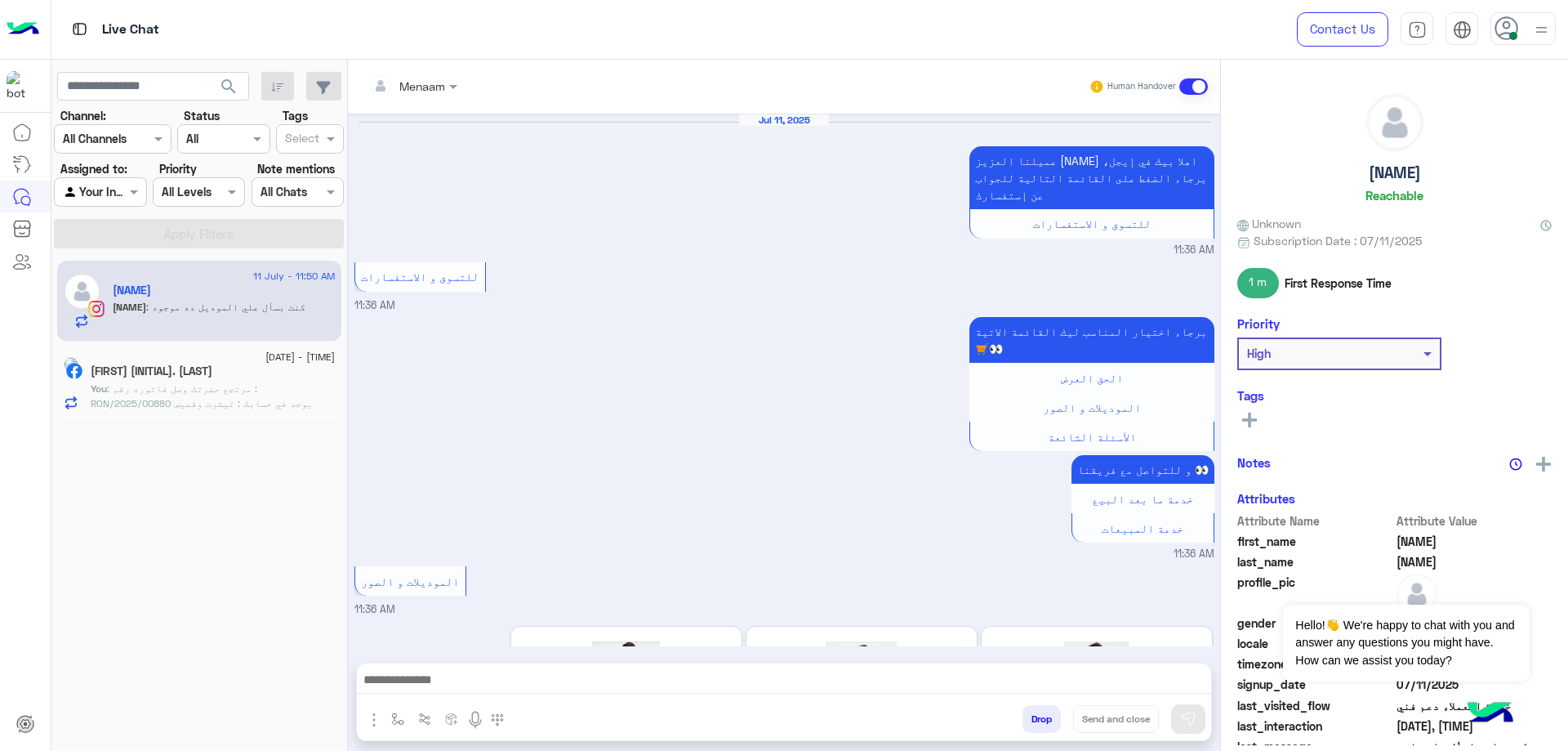 scroll, scrollTop: 1531, scrollLeft: 0, axis: vertical 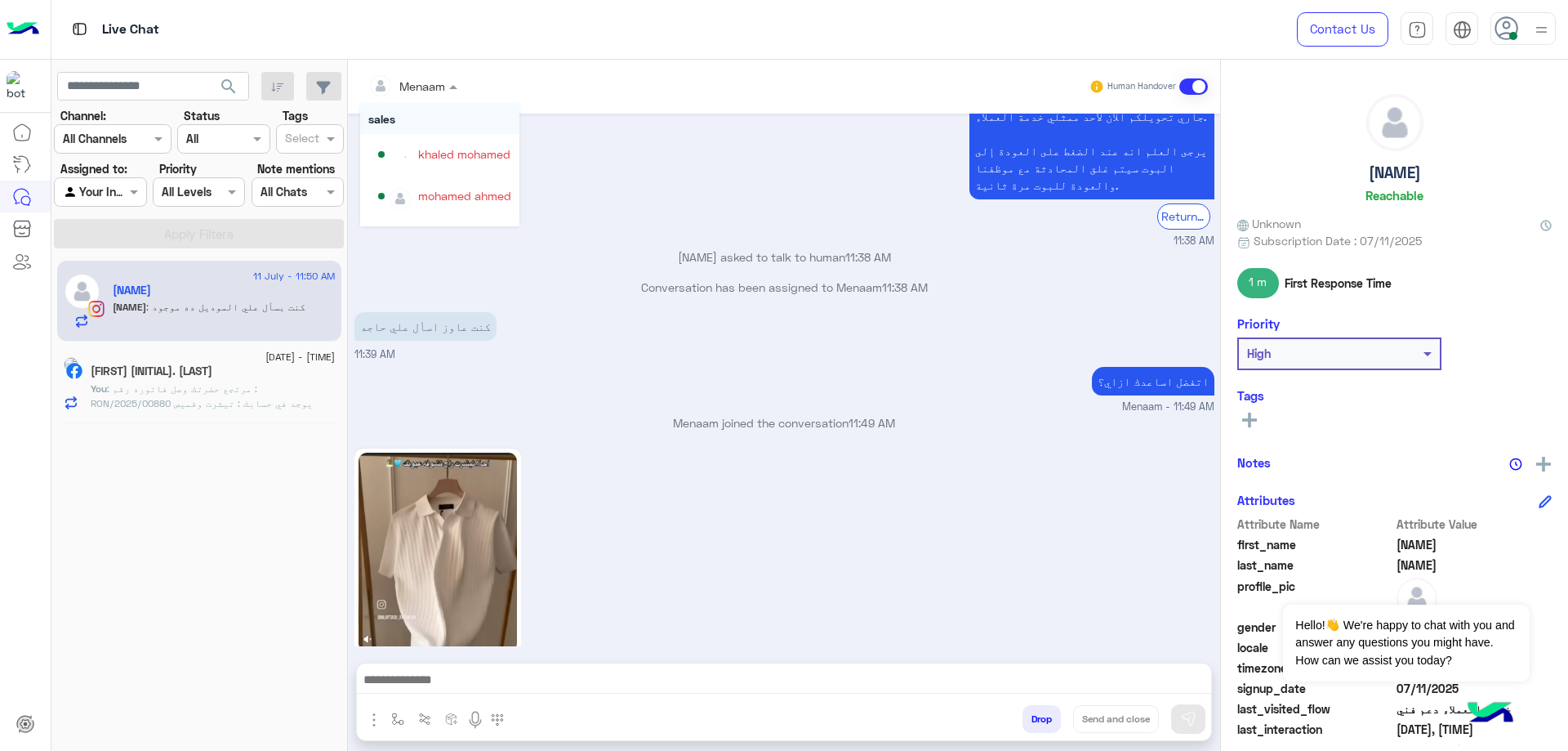 click on "Menaam" at bounding box center (407, 86) 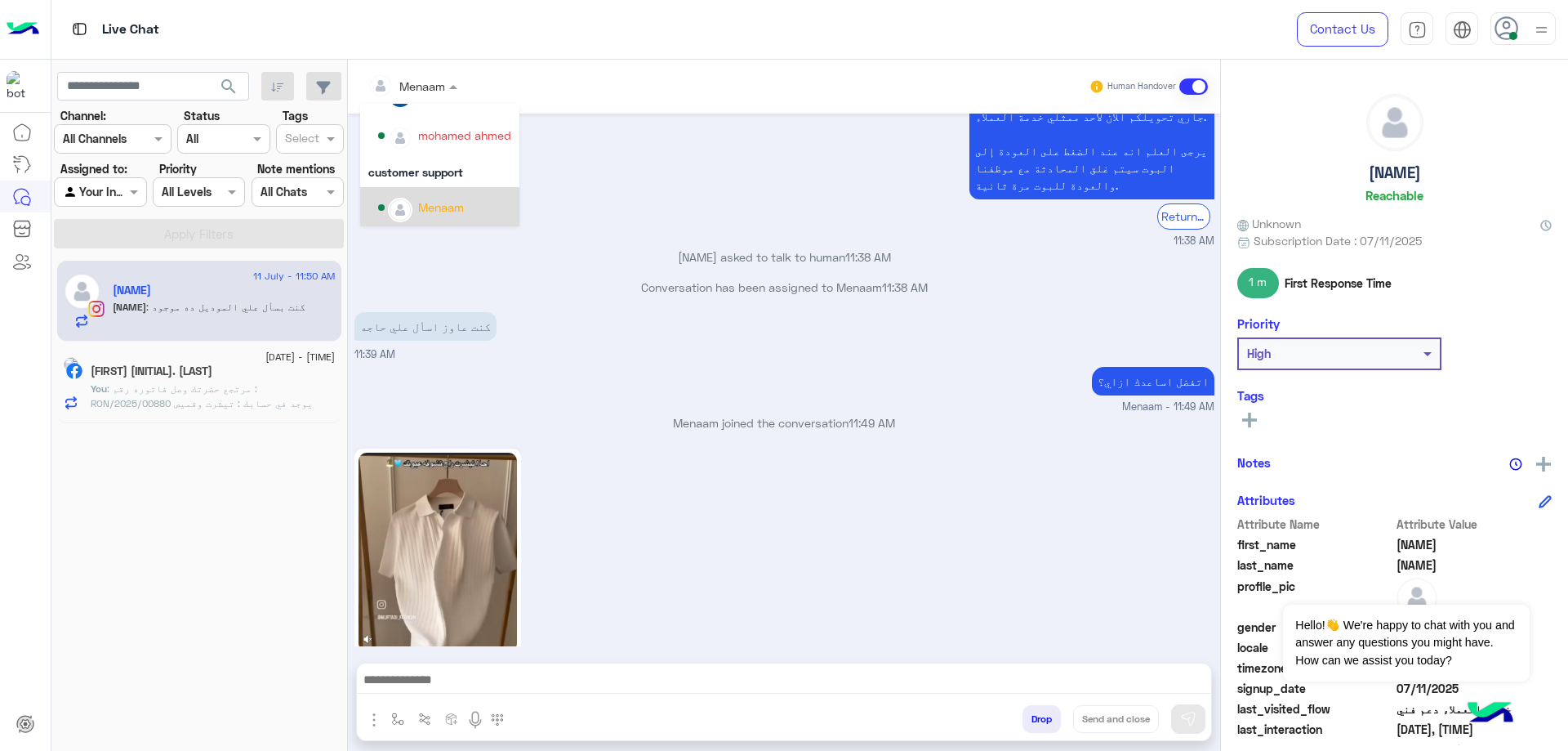 scroll, scrollTop: 146, scrollLeft: 0, axis: vertical 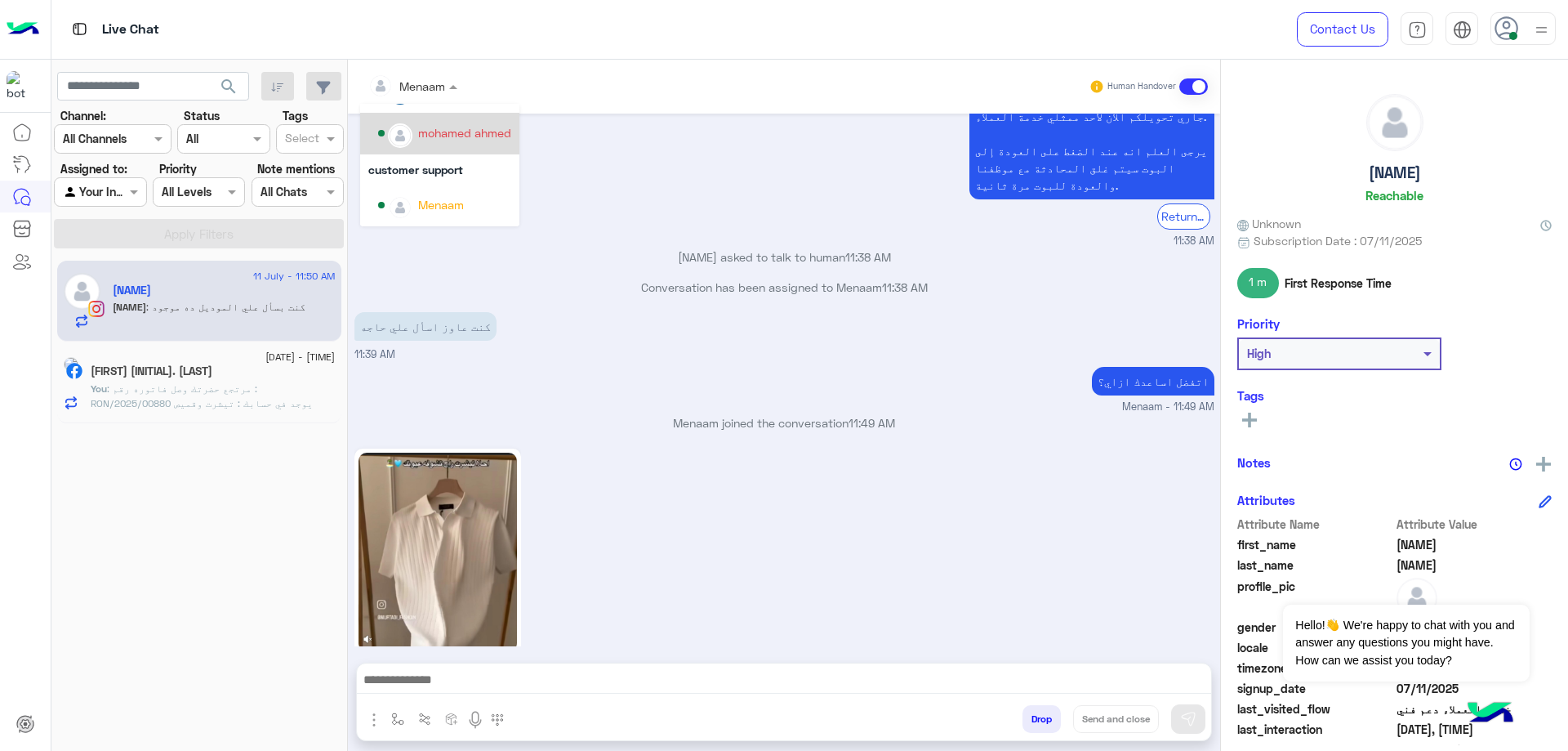 click on "mohamed ahmed" at bounding box center (444, 133) 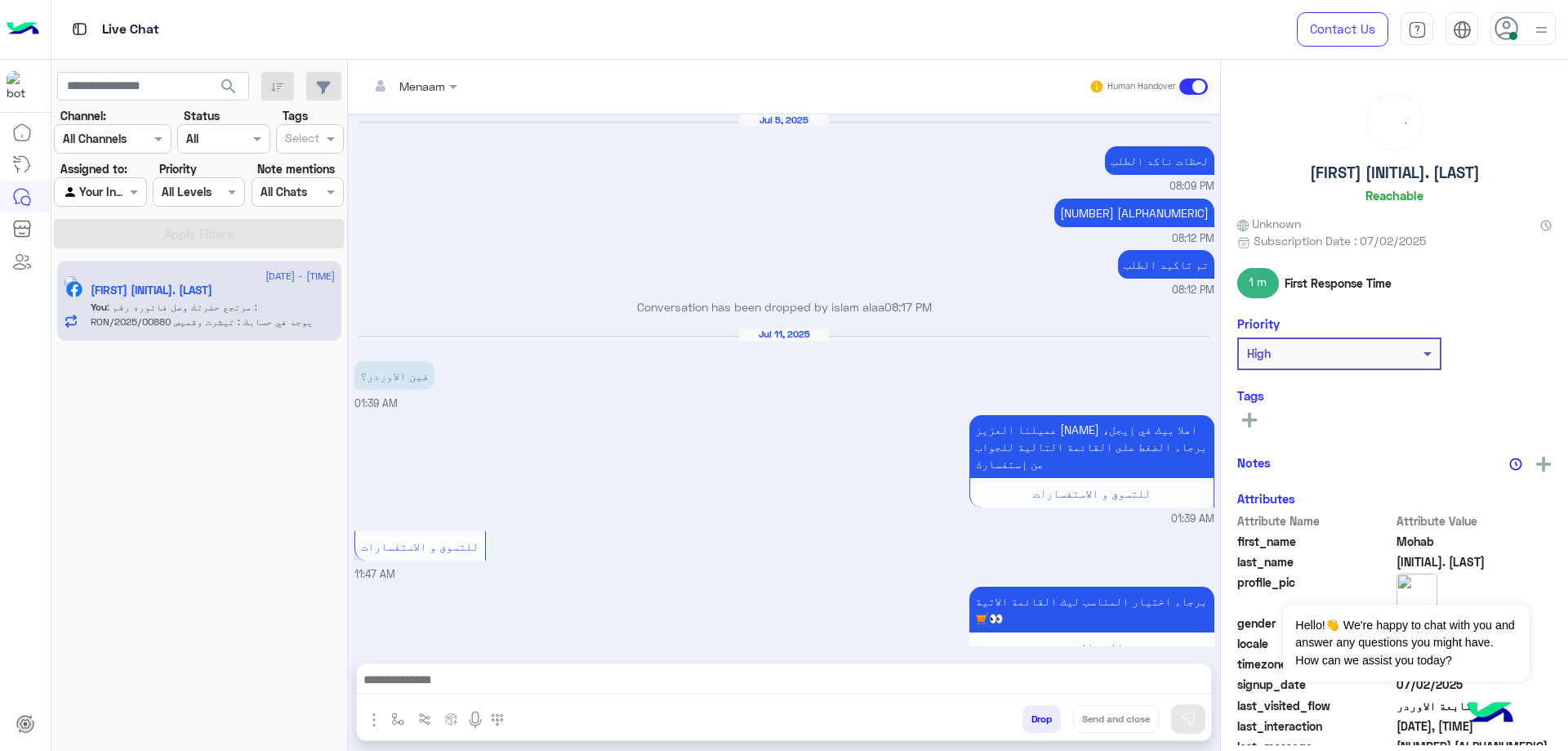 scroll, scrollTop: 1013, scrollLeft: 0, axis: vertical 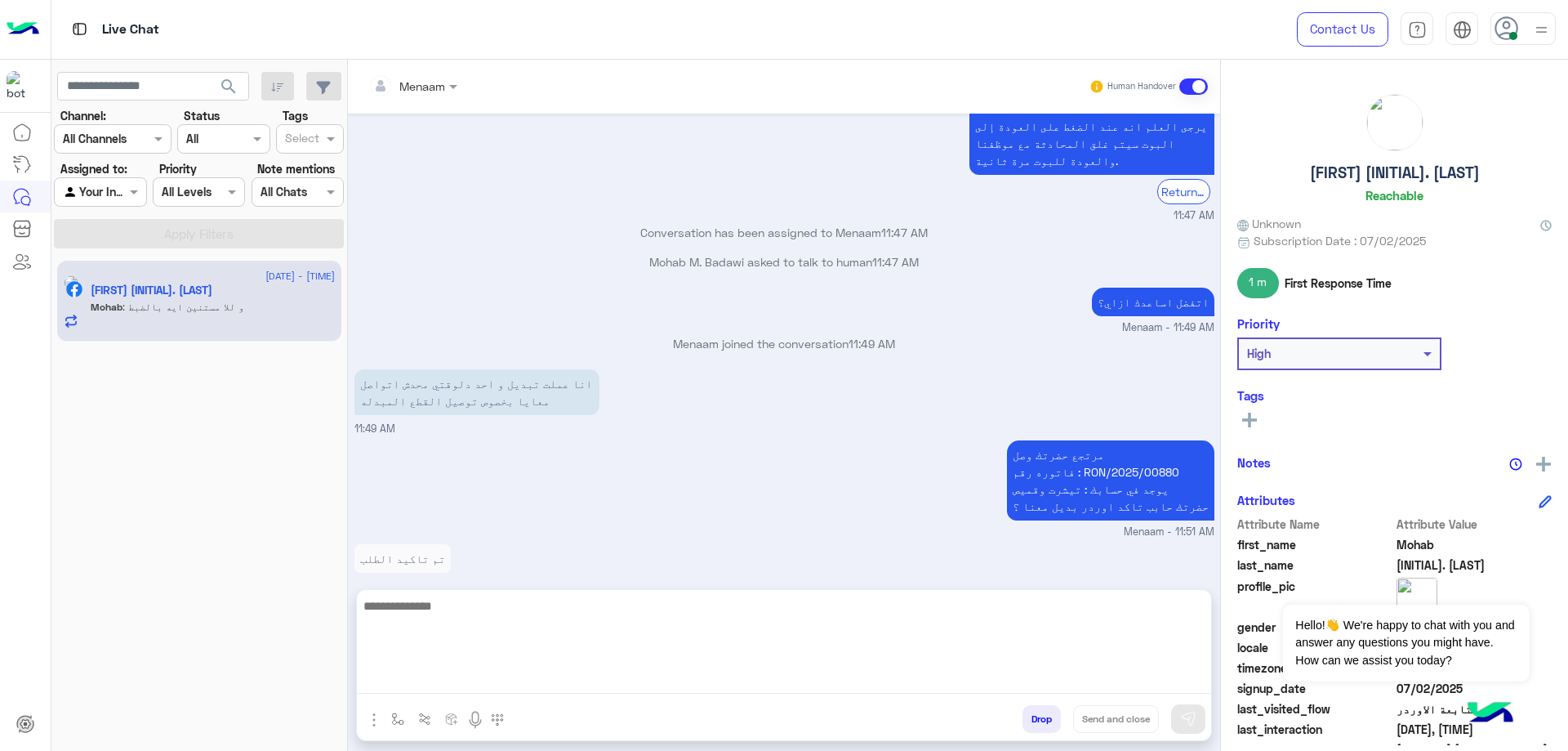 click at bounding box center (784, 645) 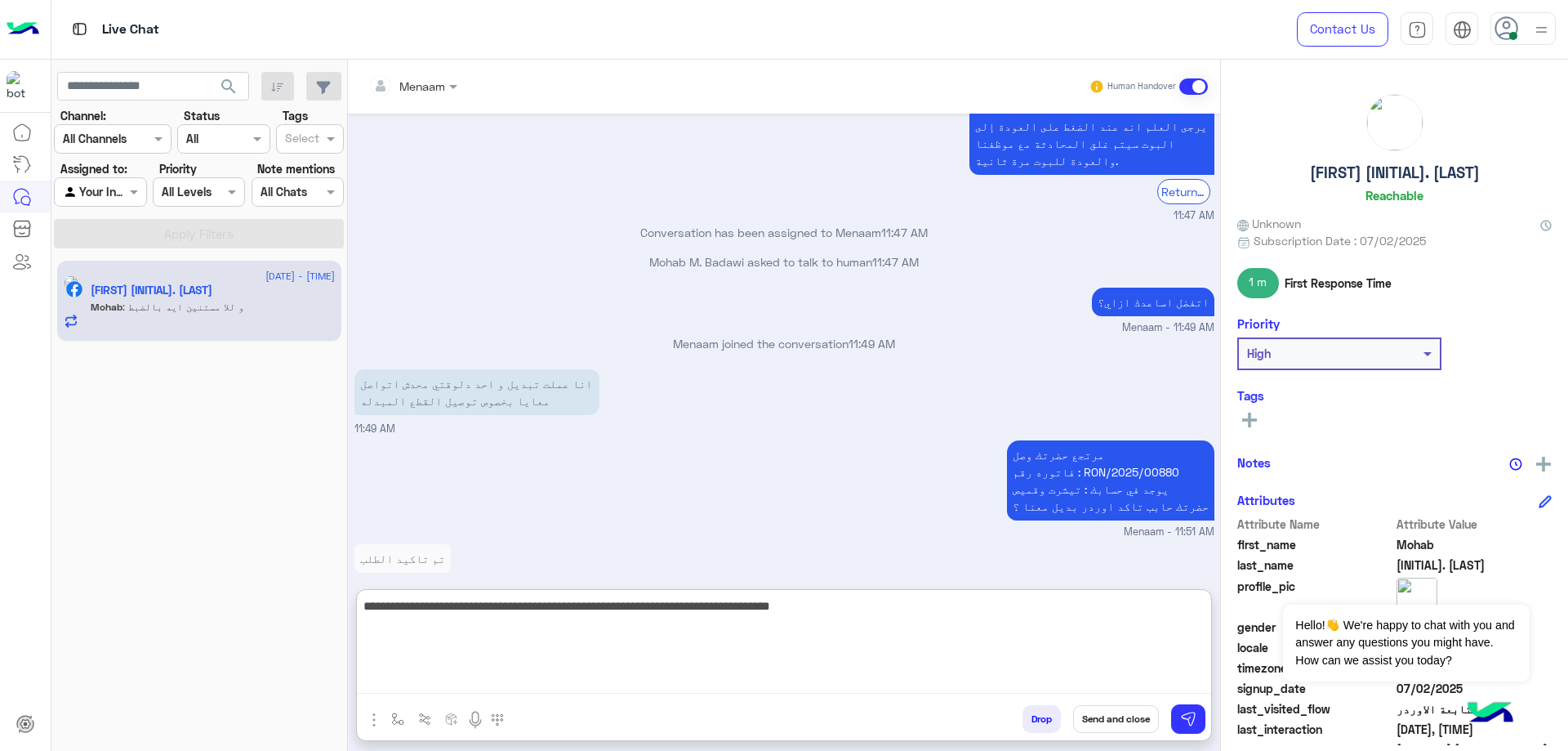 type on "**********" 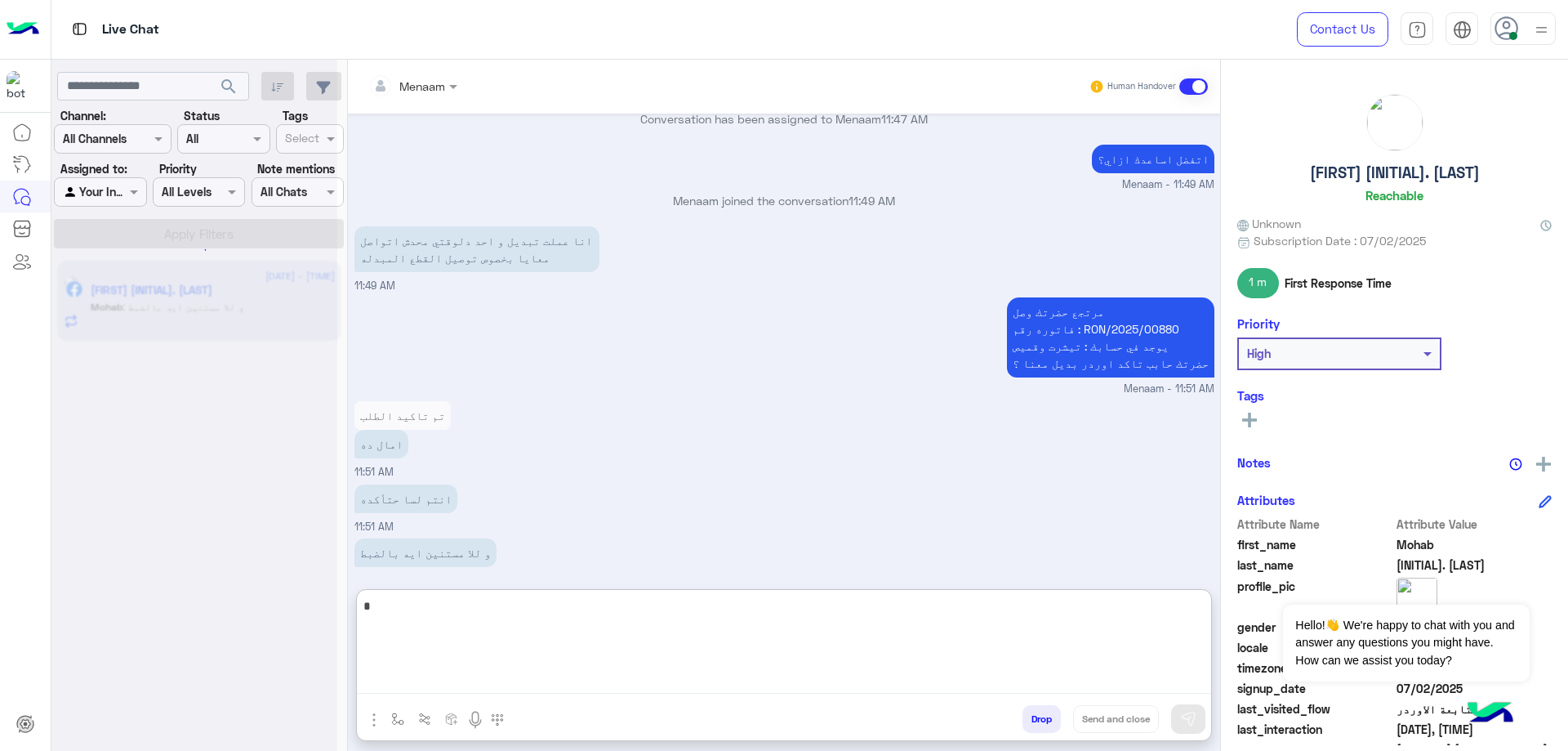 scroll, scrollTop: 3343, scrollLeft: 0, axis: vertical 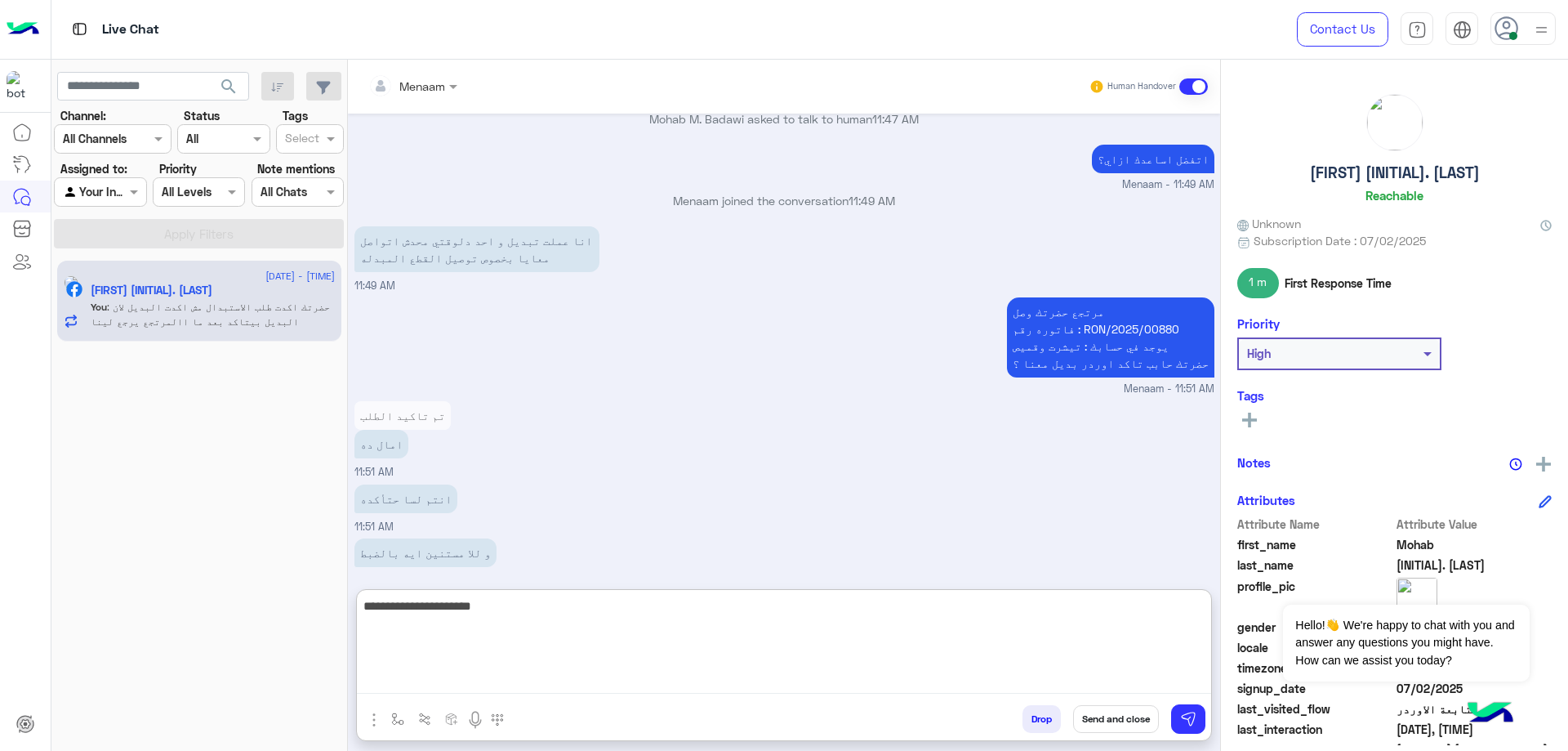 type on "**********" 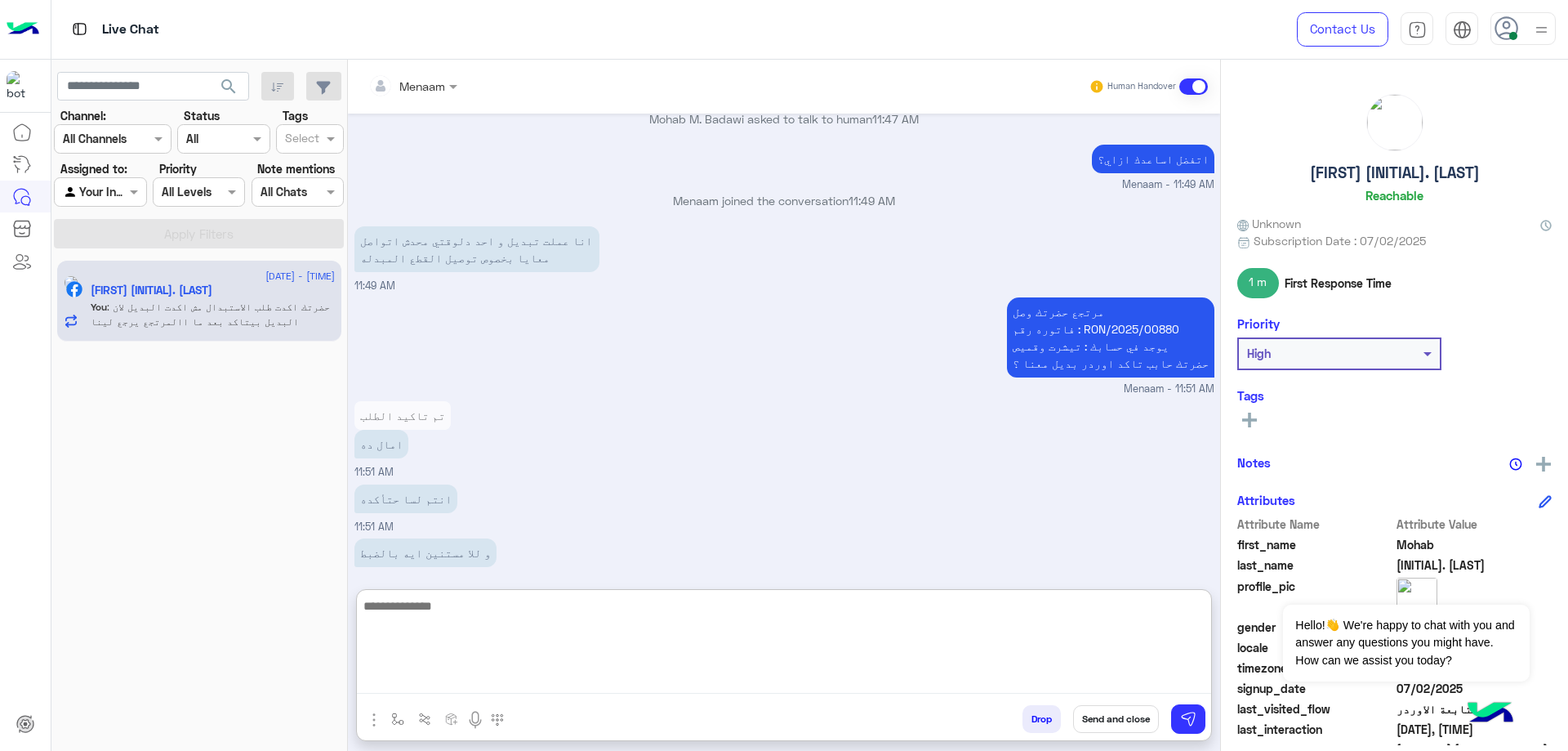 scroll, scrollTop: 3395, scrollLeft: 0, axis: vertical 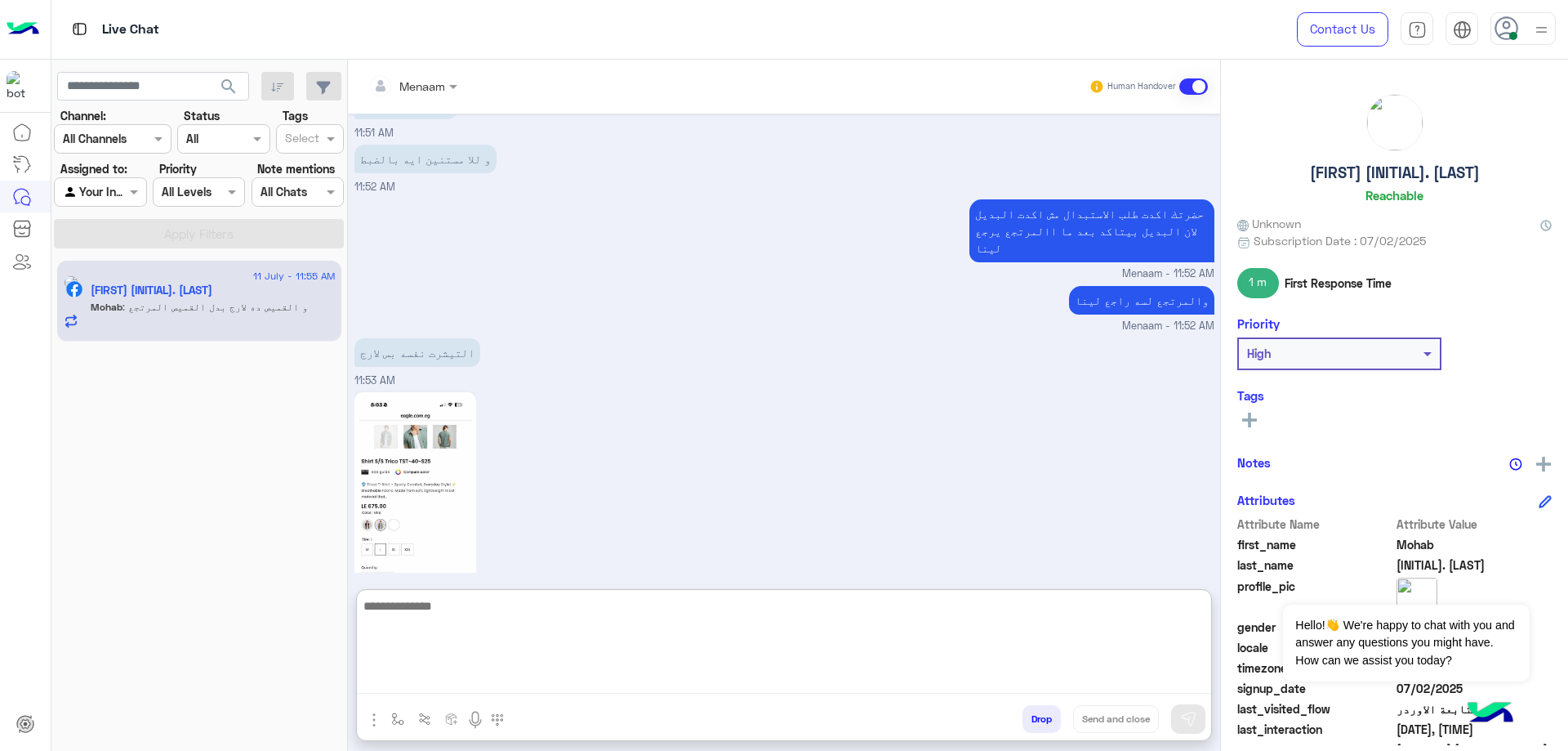 click at bounding box center (784, 645) 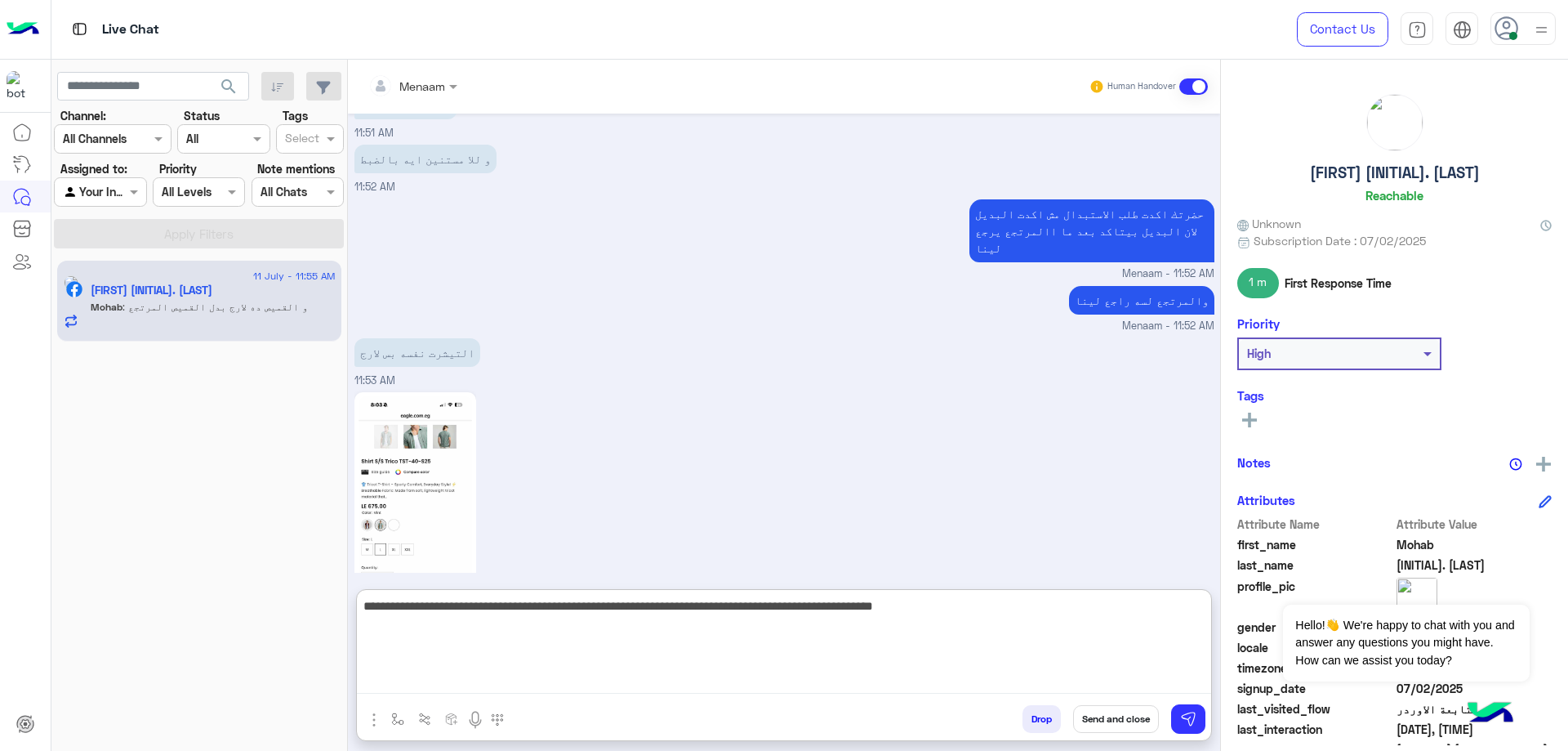 type on "**********" 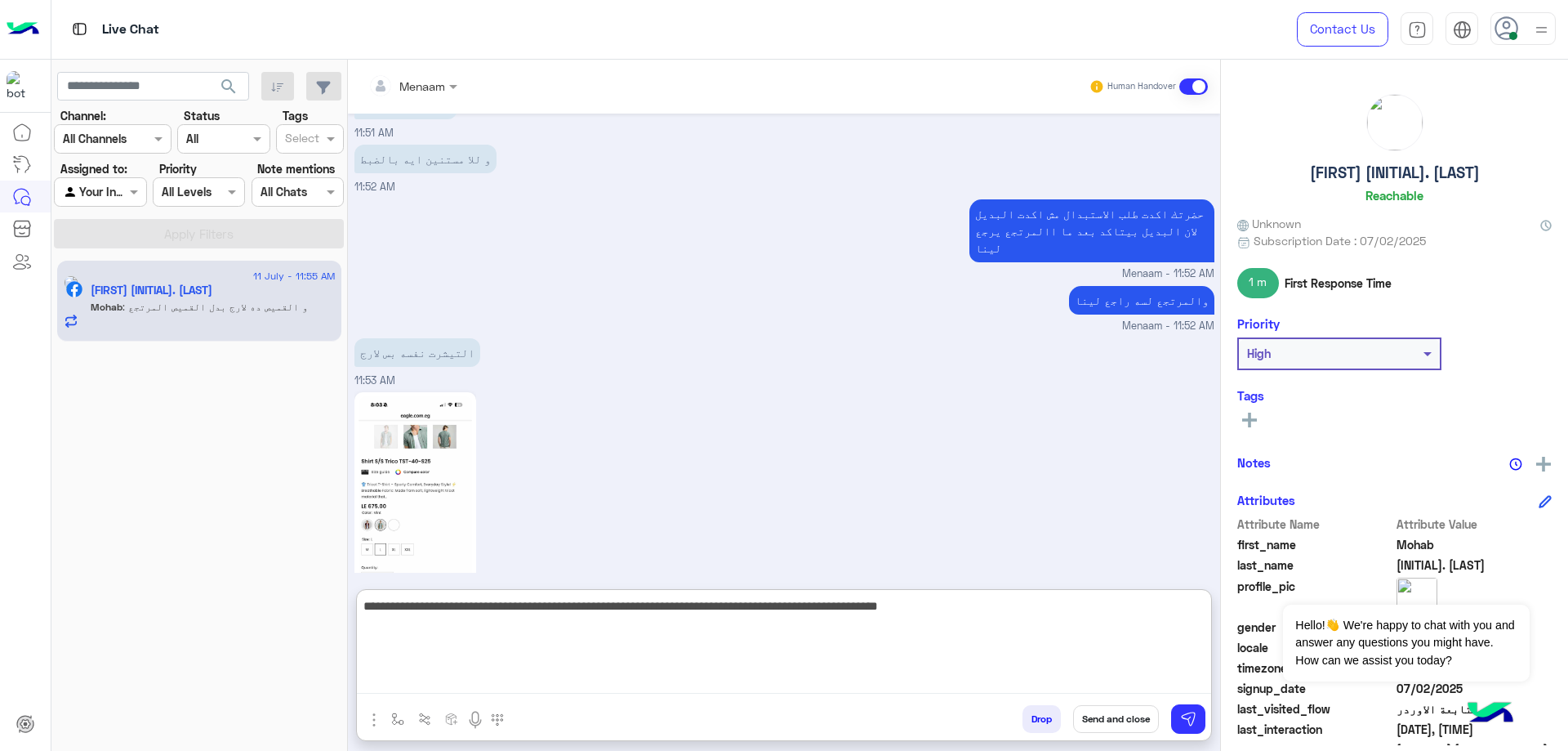 type 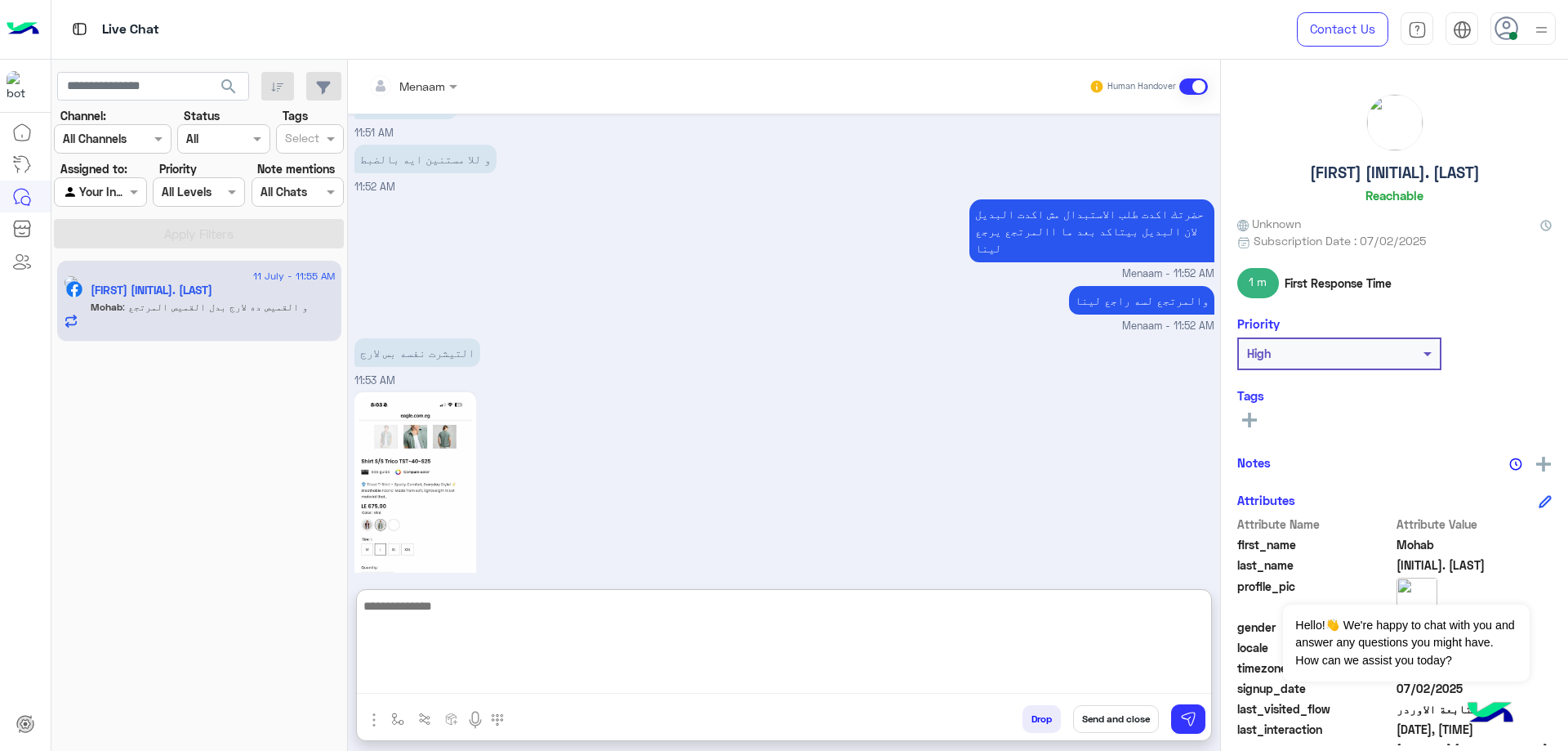 scroll, scrollTop: 3824, scrollLeft: 0, axis: vertical 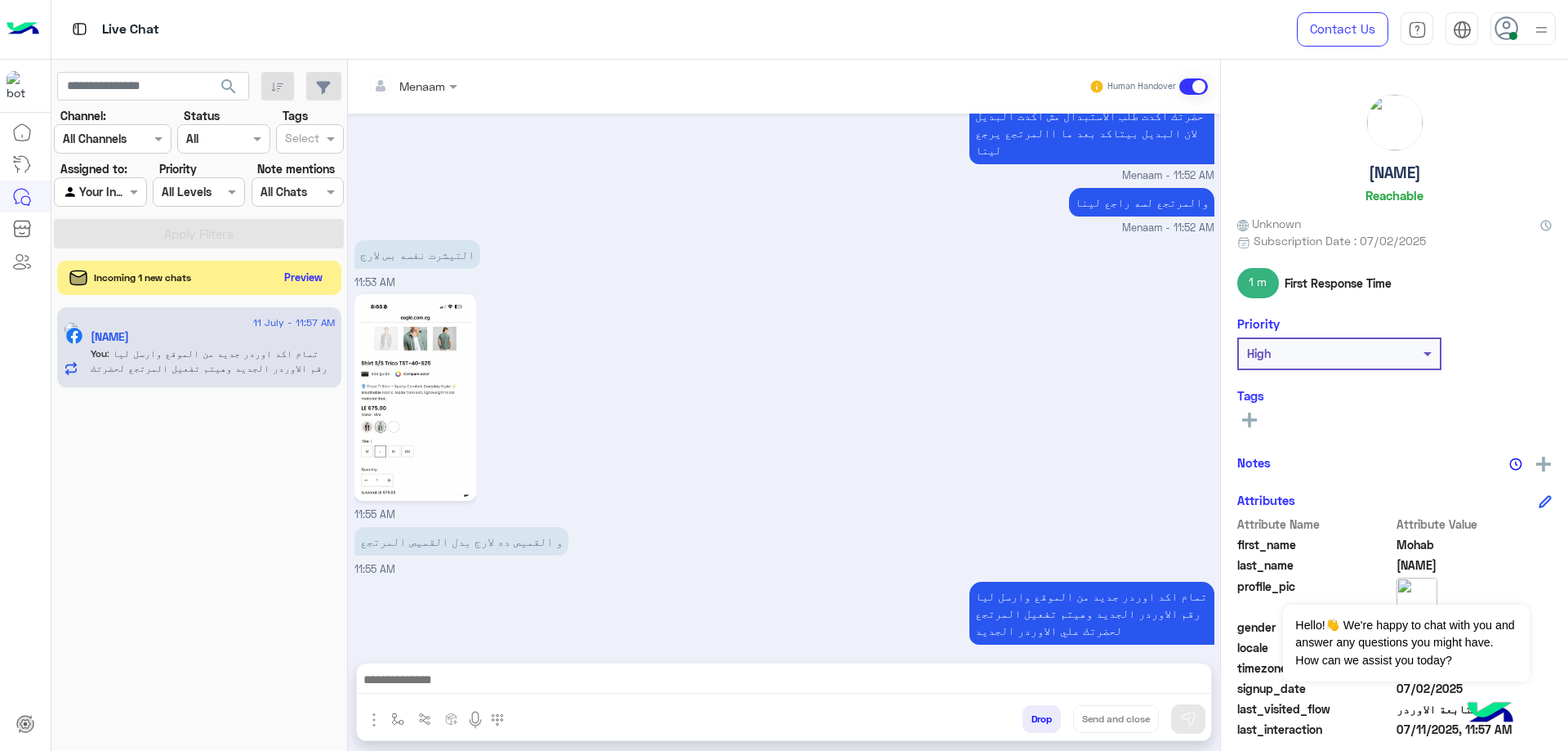 click on "Preview" 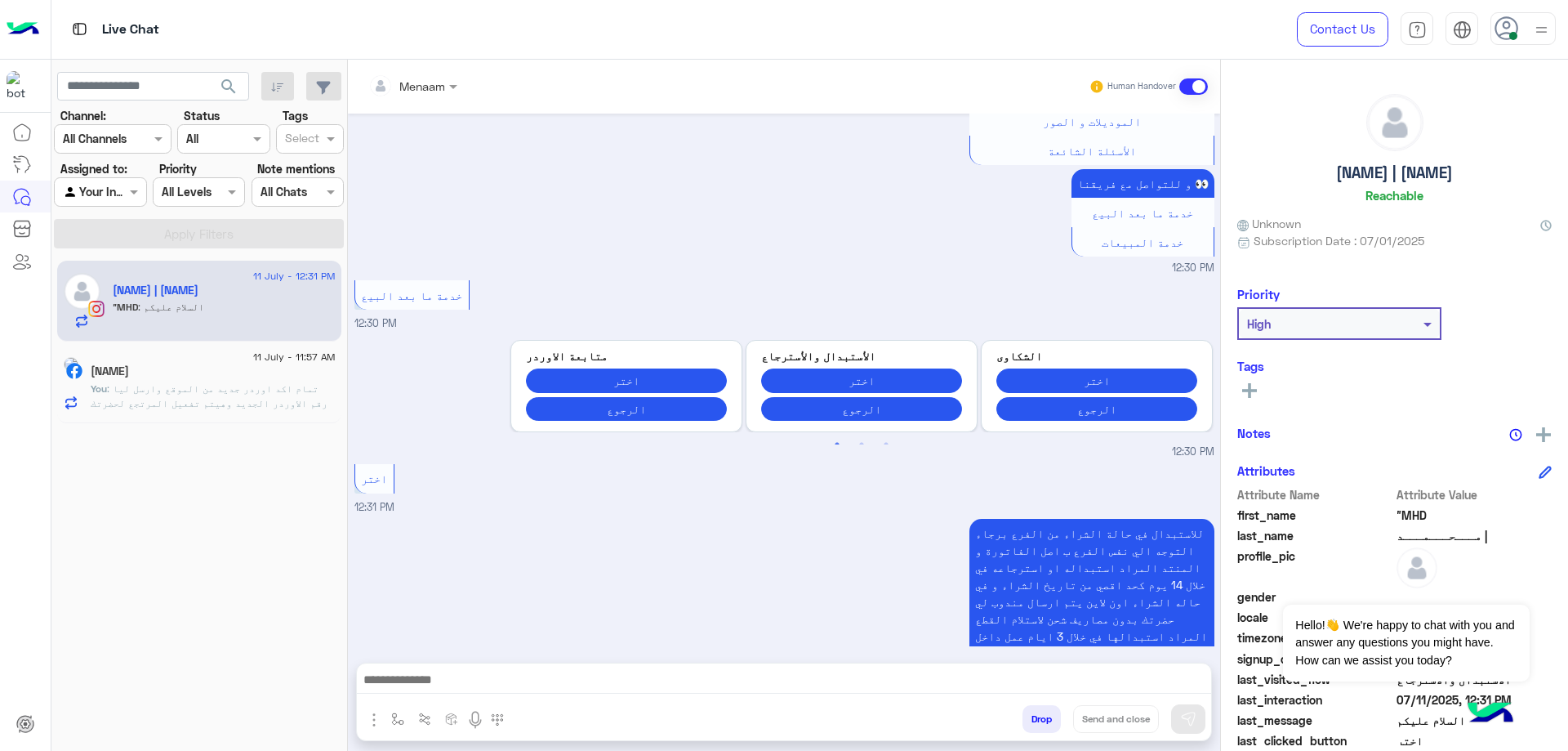 scroll, scrollTop: 1545, scrollLeft: 0, axis: vertical 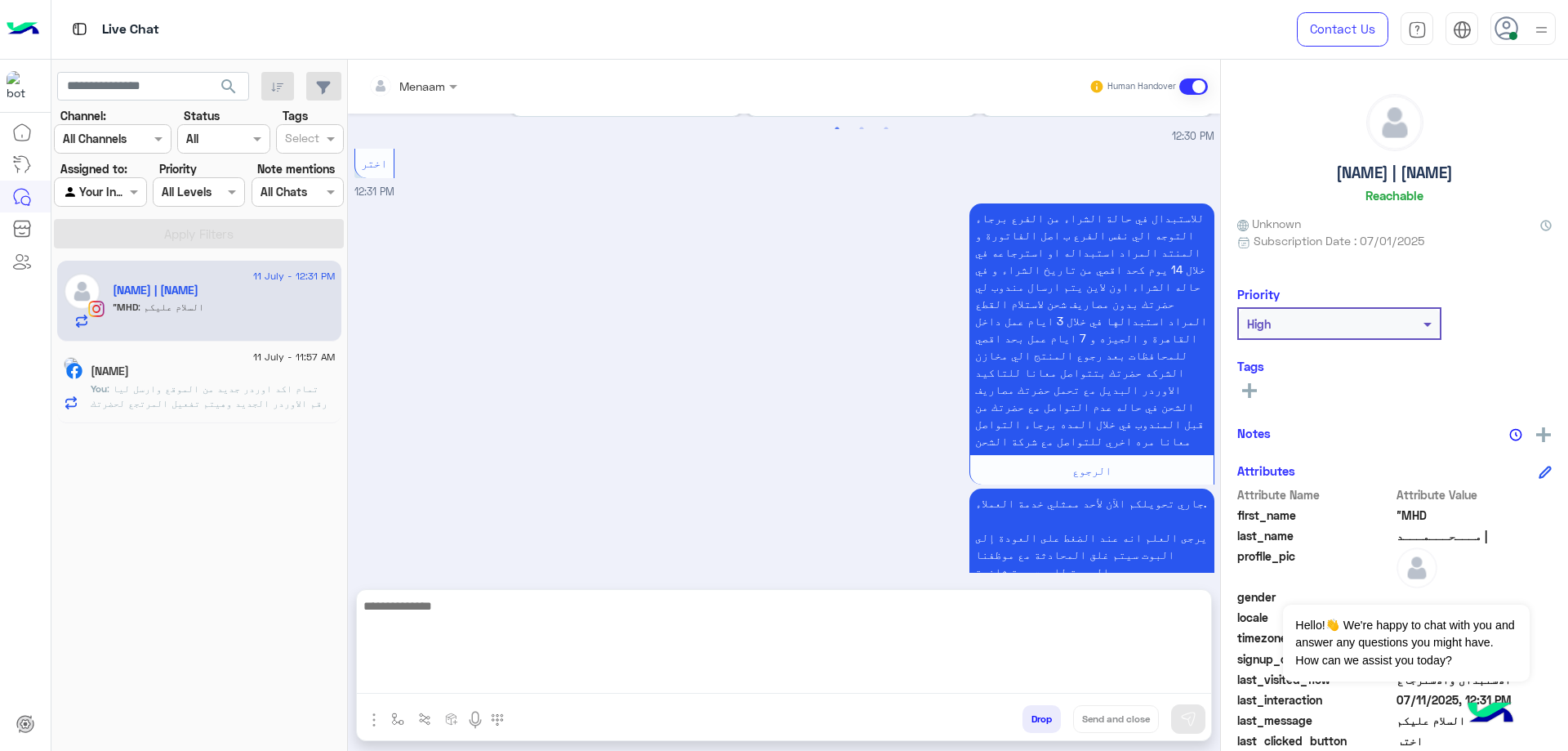 click at bounding box center [784, 645] 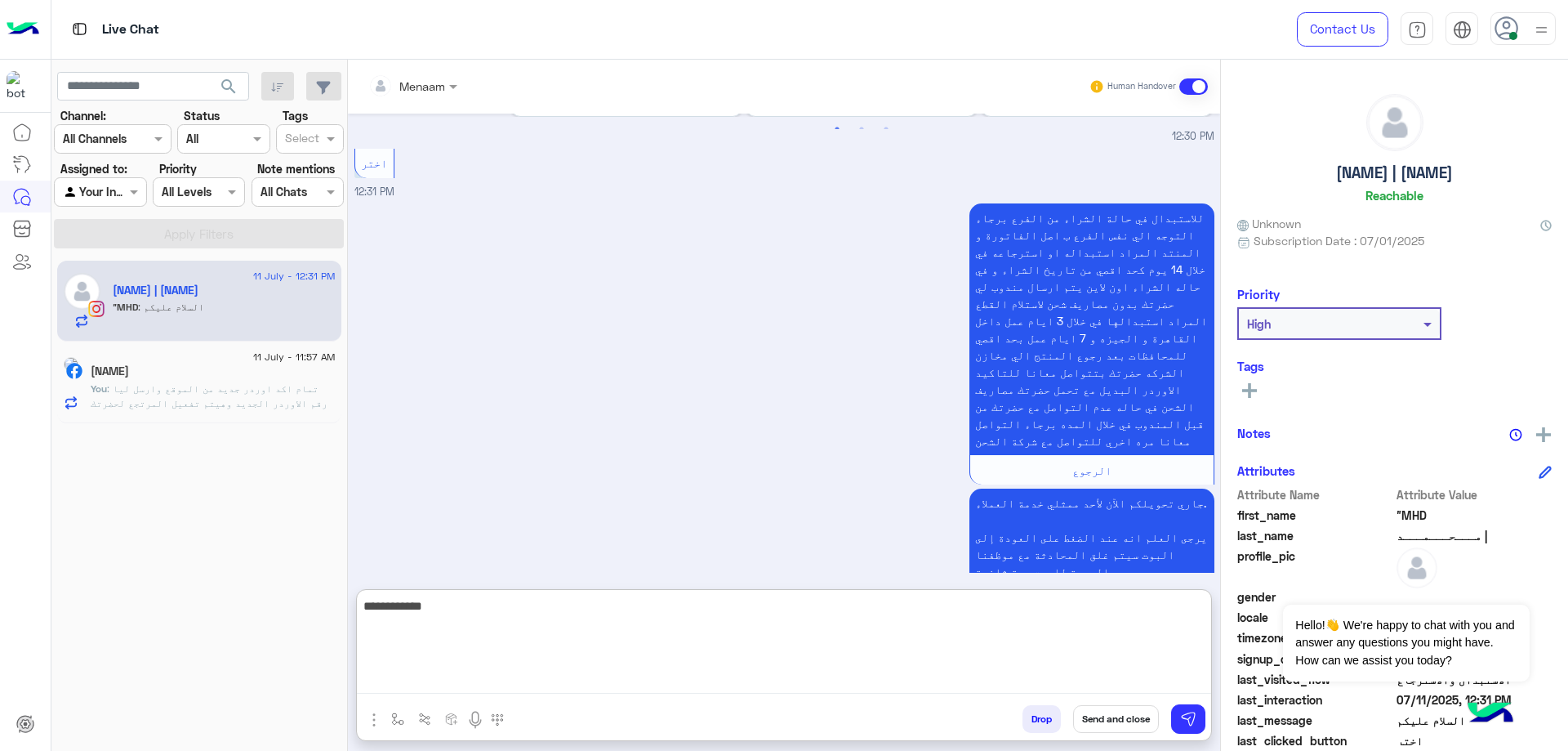 type on "**********" 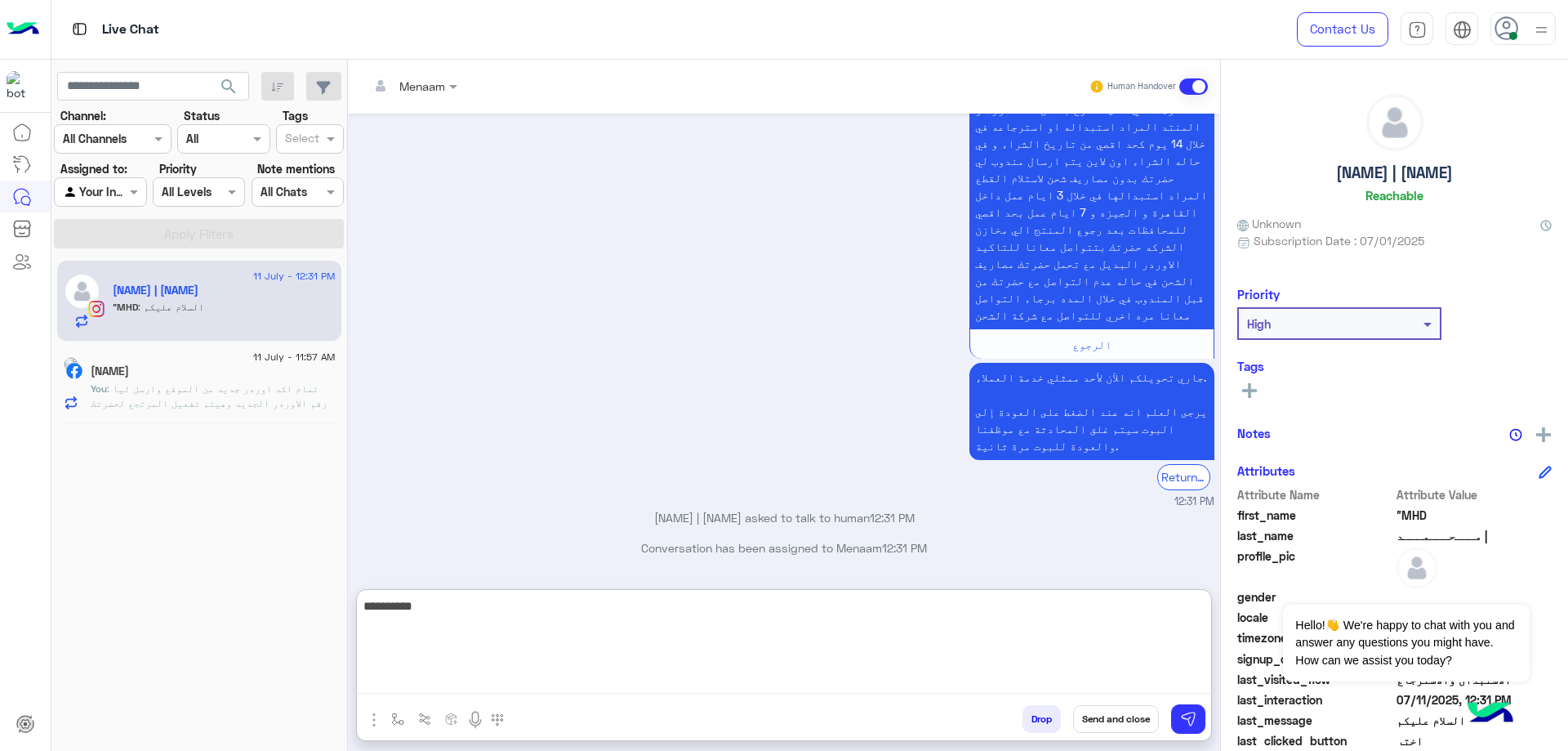 scroll, scrollTop: 1701, scrollLeft: 0, axis: vertical 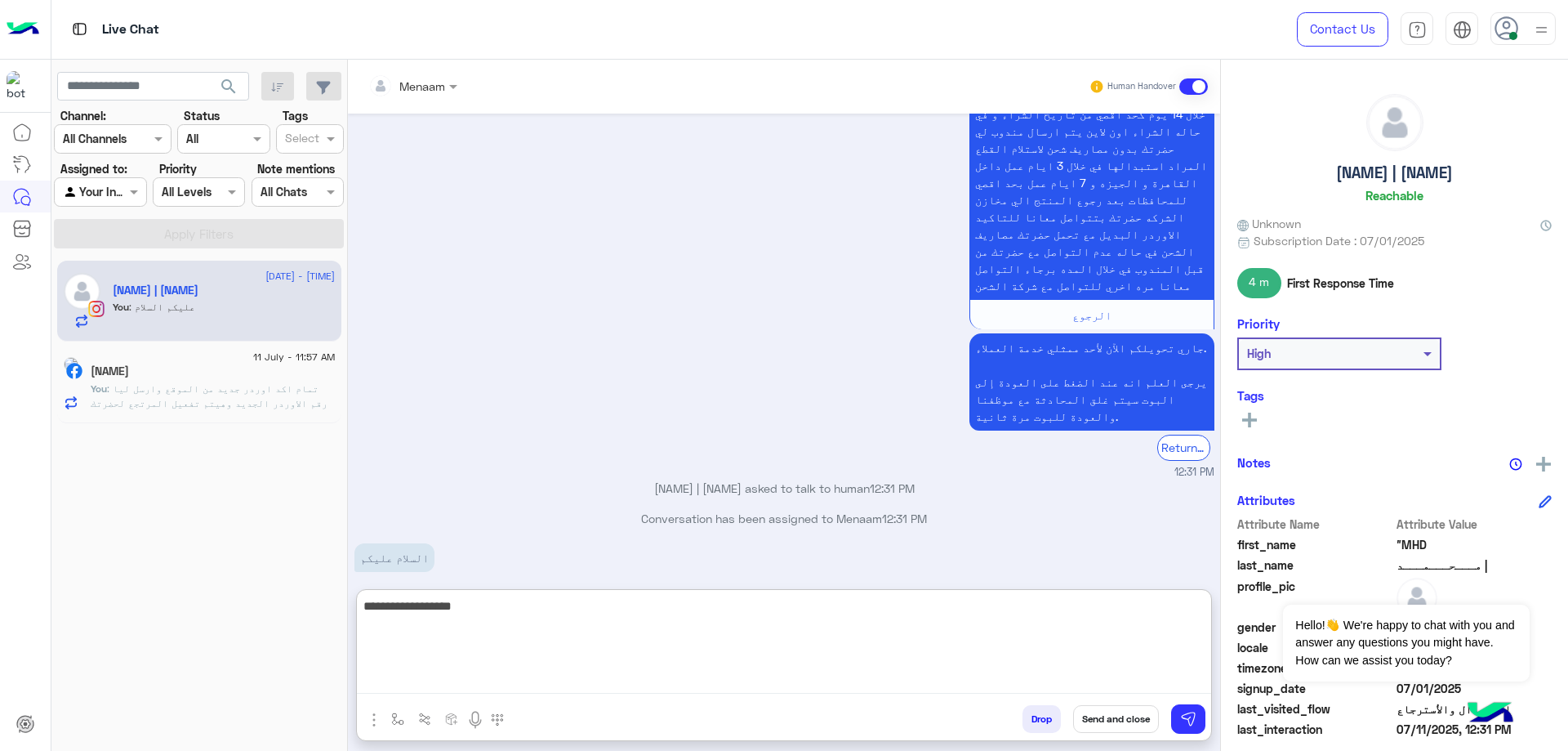 type on "**********" 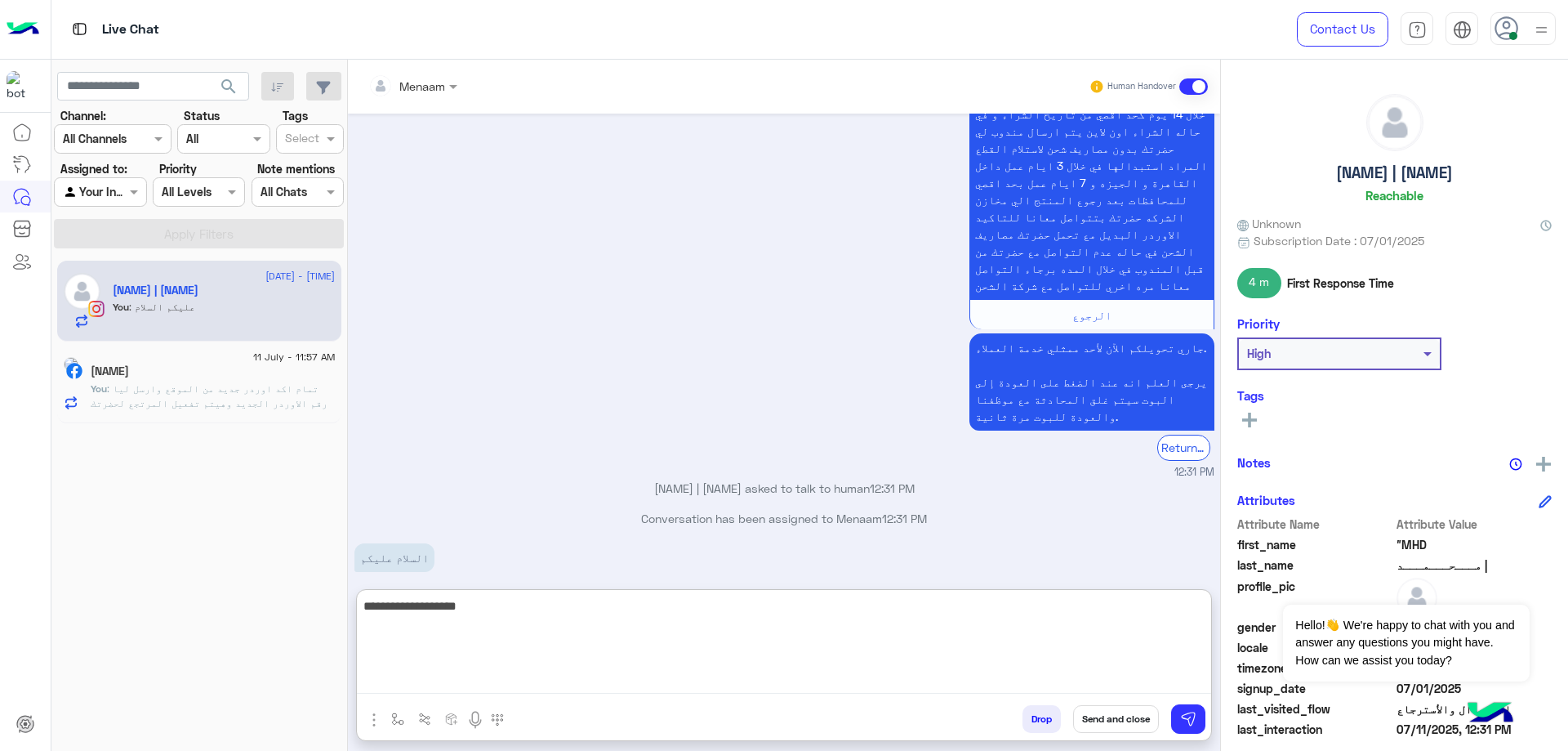 type 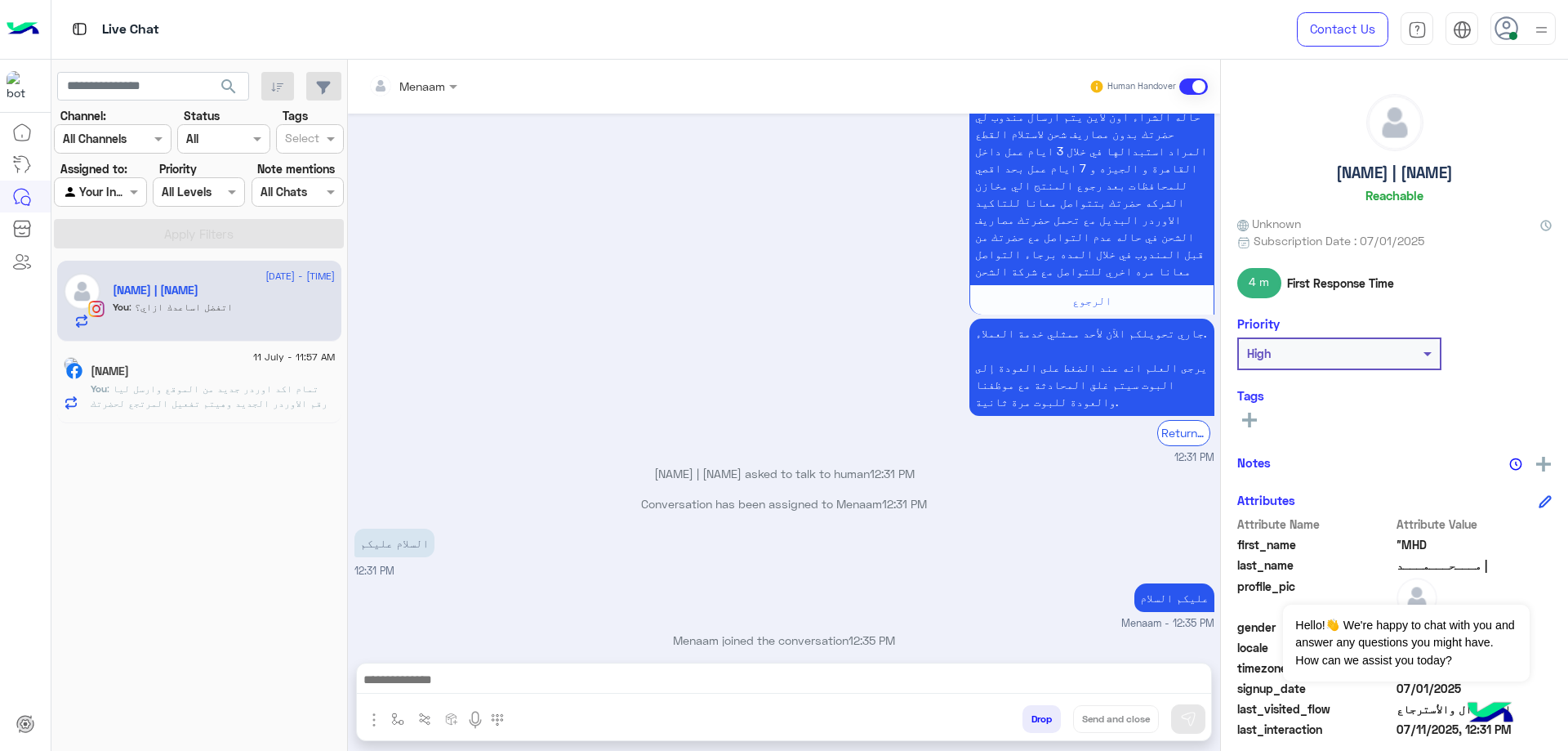 scroll, scrollTop: 1679, scrollLeft: 0, axis: vertical 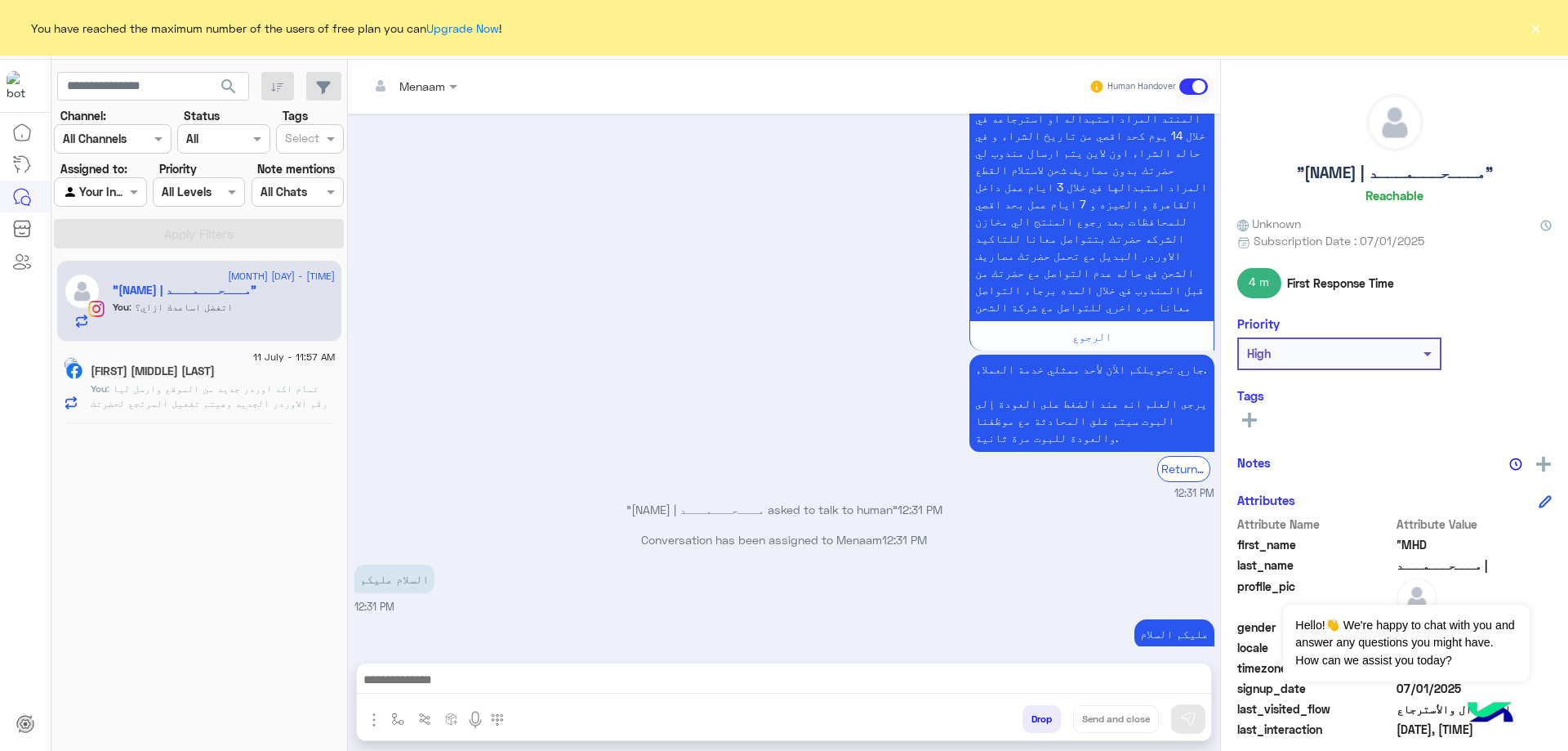 click on "You have reached the maximum number of the users of free plan you can  Upgrade Now ! ×" 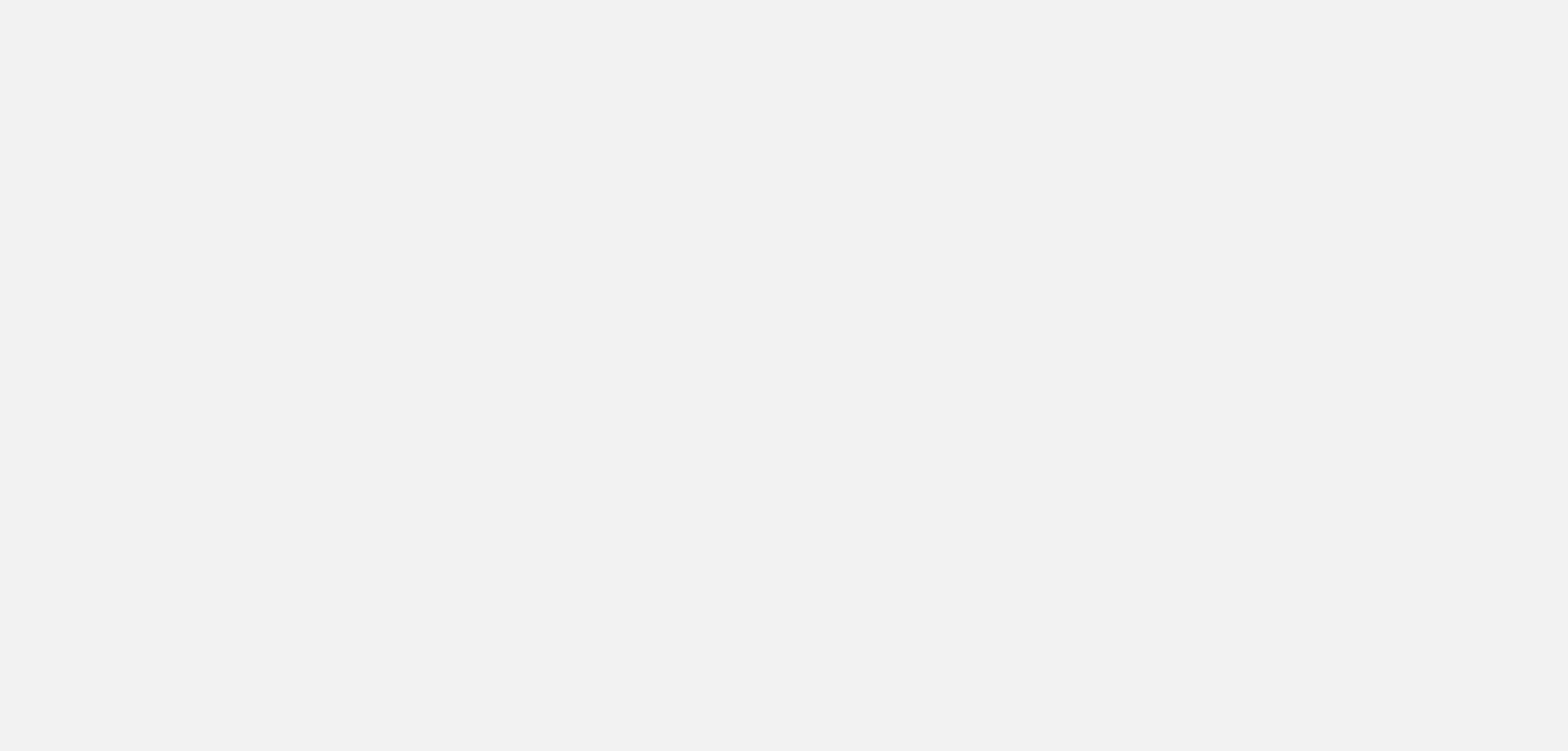 scroll, scrollTop: 0, scrollLeft: 0, axis: both 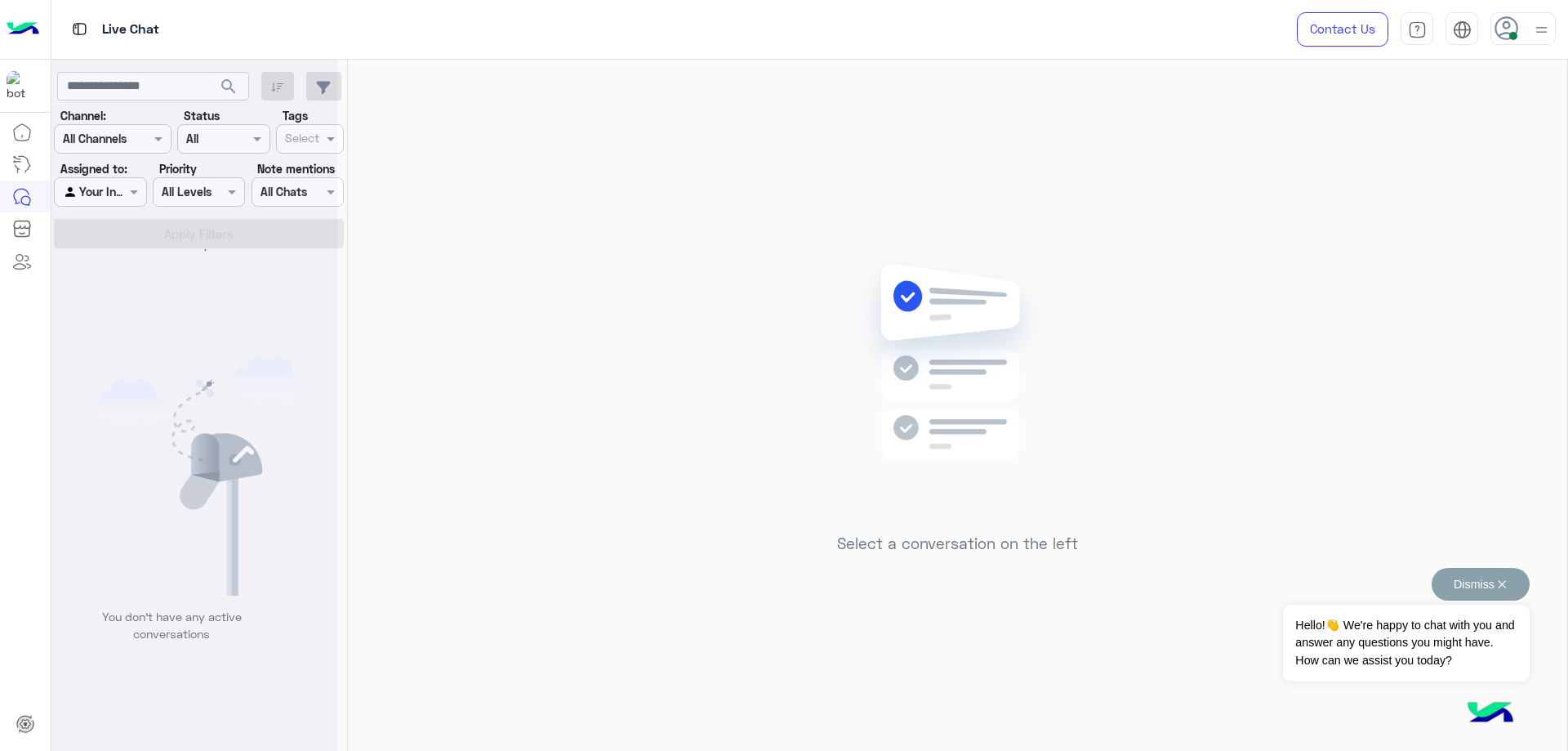 click on "Dismiss ✕" at bounding box center [1481, 584] 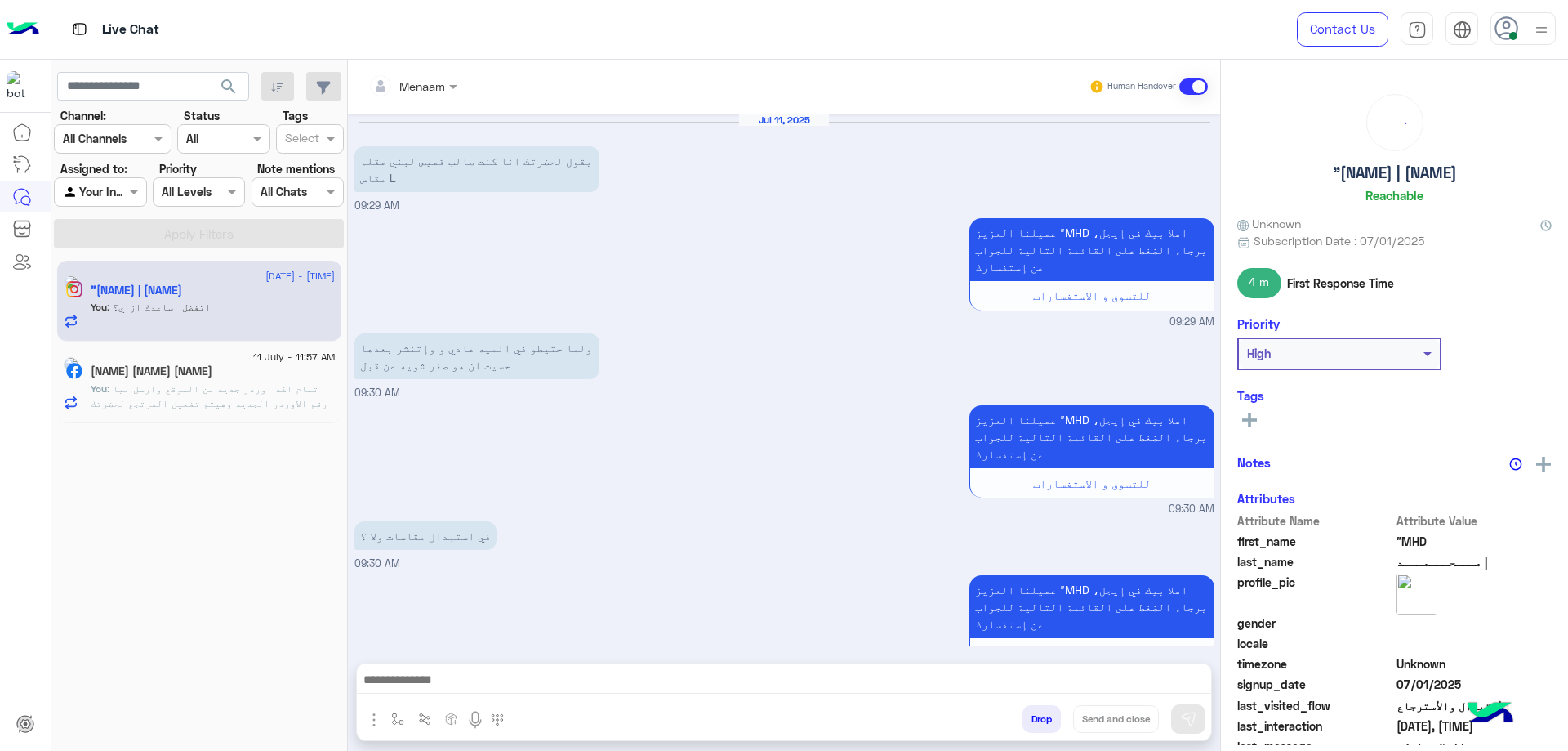 scroll, scrollTop: 1335, scrollLeft: 0, axis: vertical 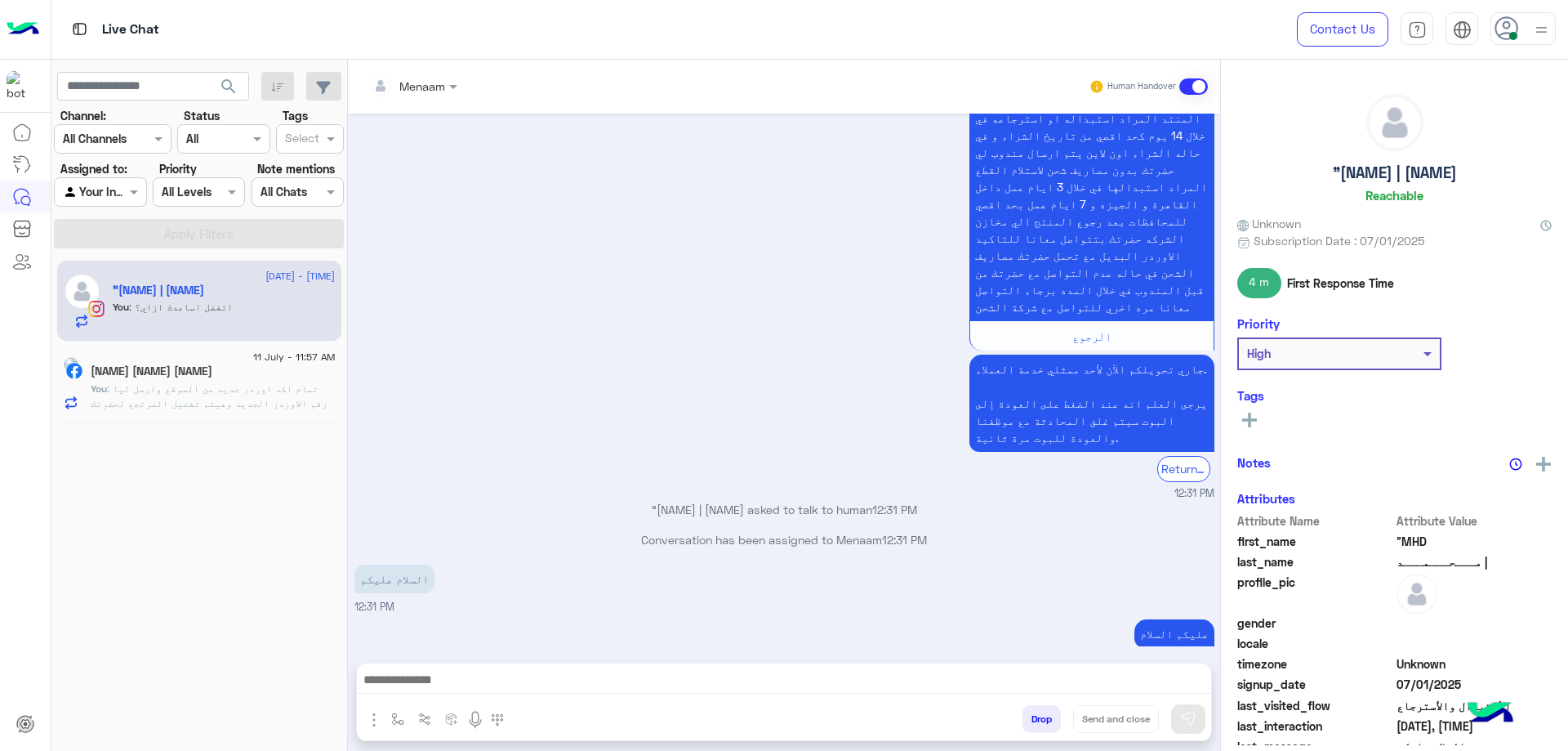 click on "You  : تمام اكد اوردر جديد من الموقع وارسل ليا رقم الاوردر الجديد وهيتم تفعيل المرتجع لحضرتك علي الاوردر الجديد" 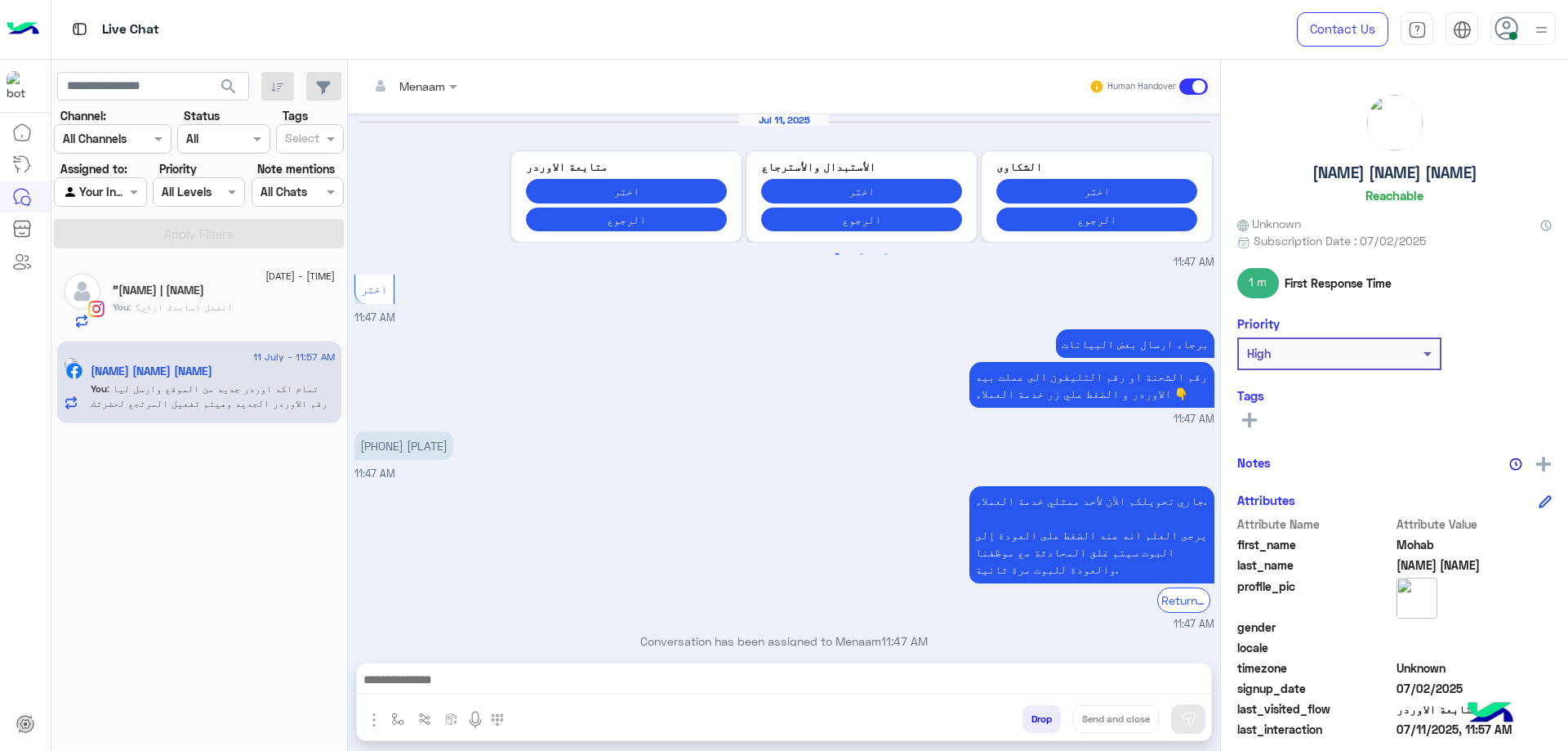 scroll, scrollTop: 1044, scrollLeft: 0, axis: vertical 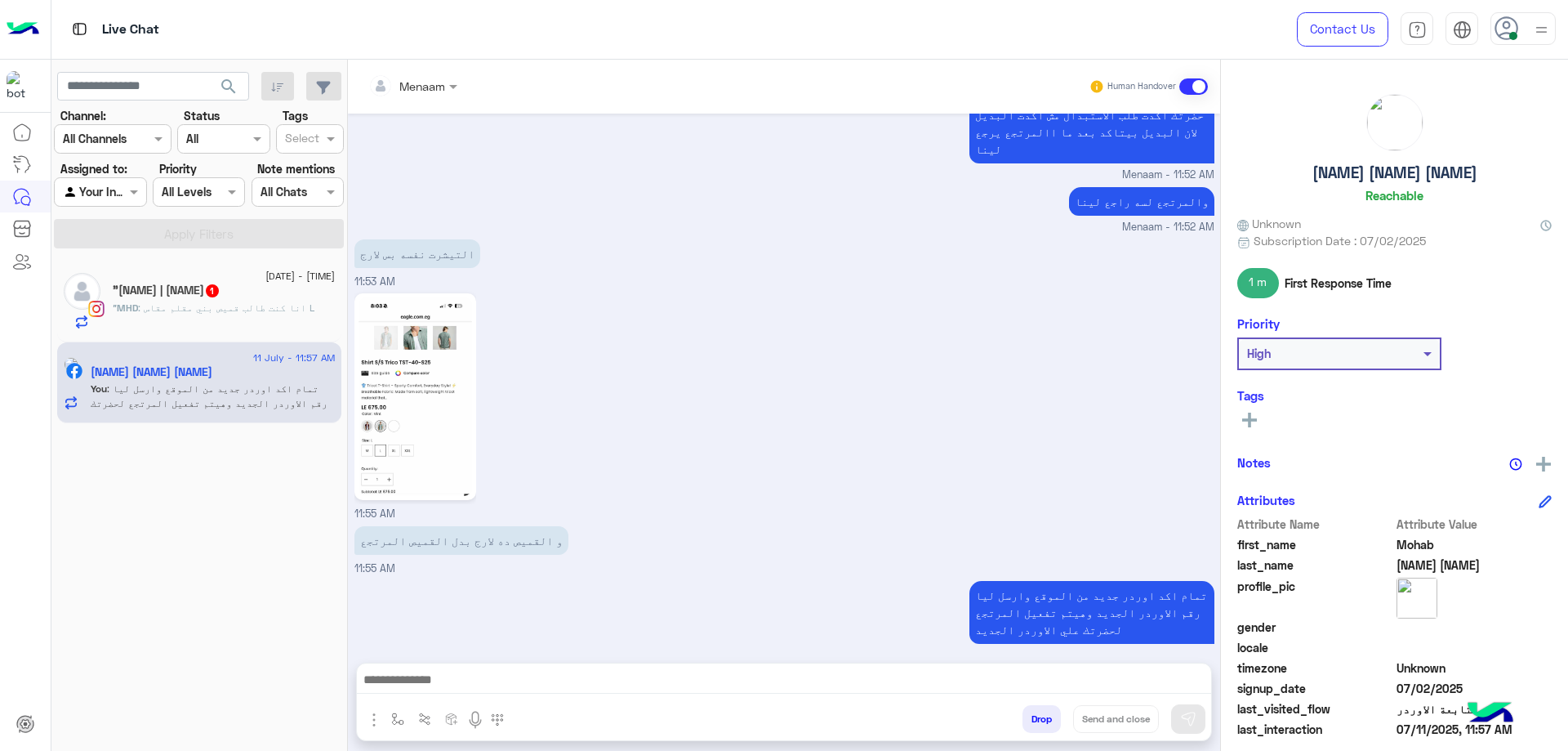 click on "″MHD : انا كنت طالب قميص بني مقلم مقاس L" 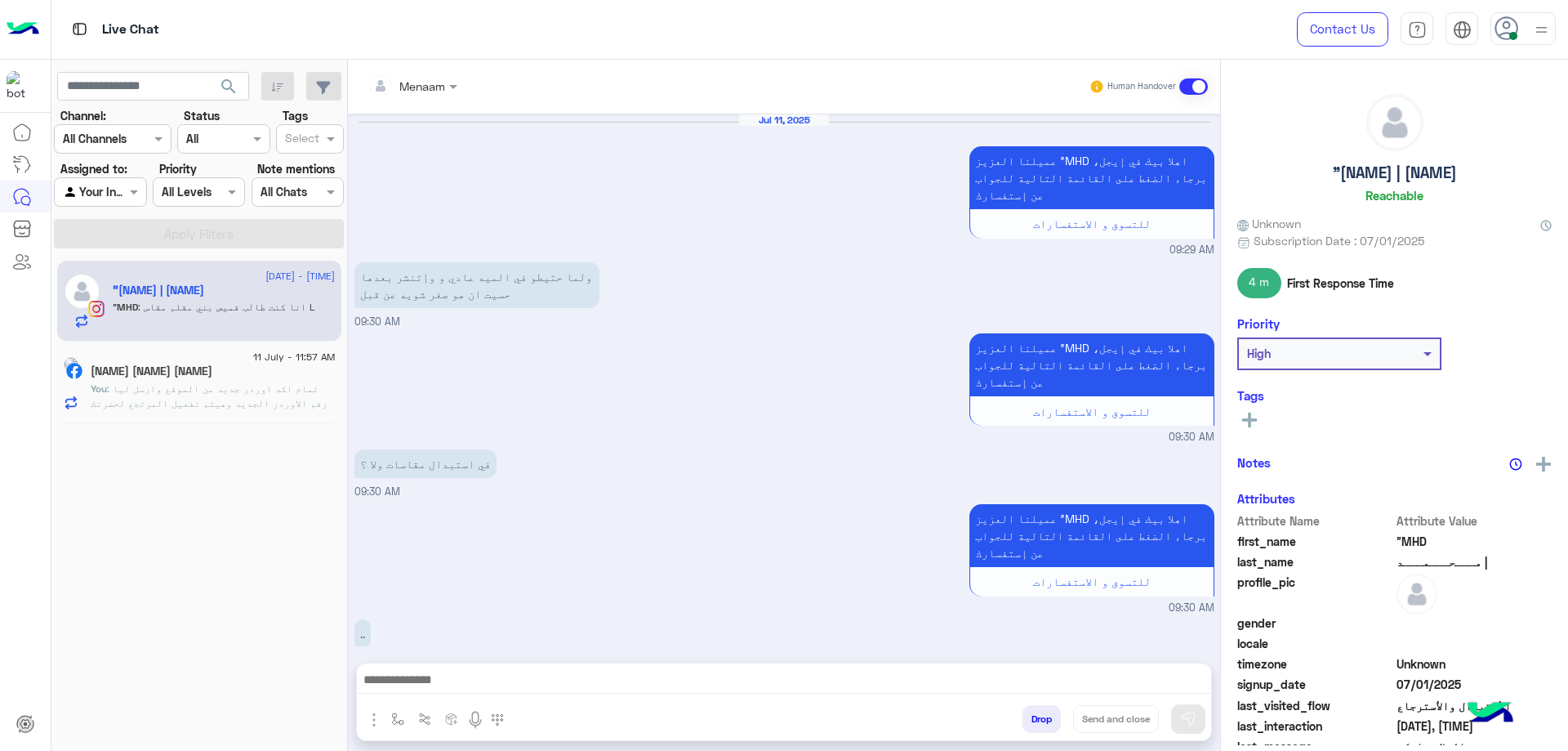 scroll, scrollTop: 1318, scrollLeft: 0, axis: vertical 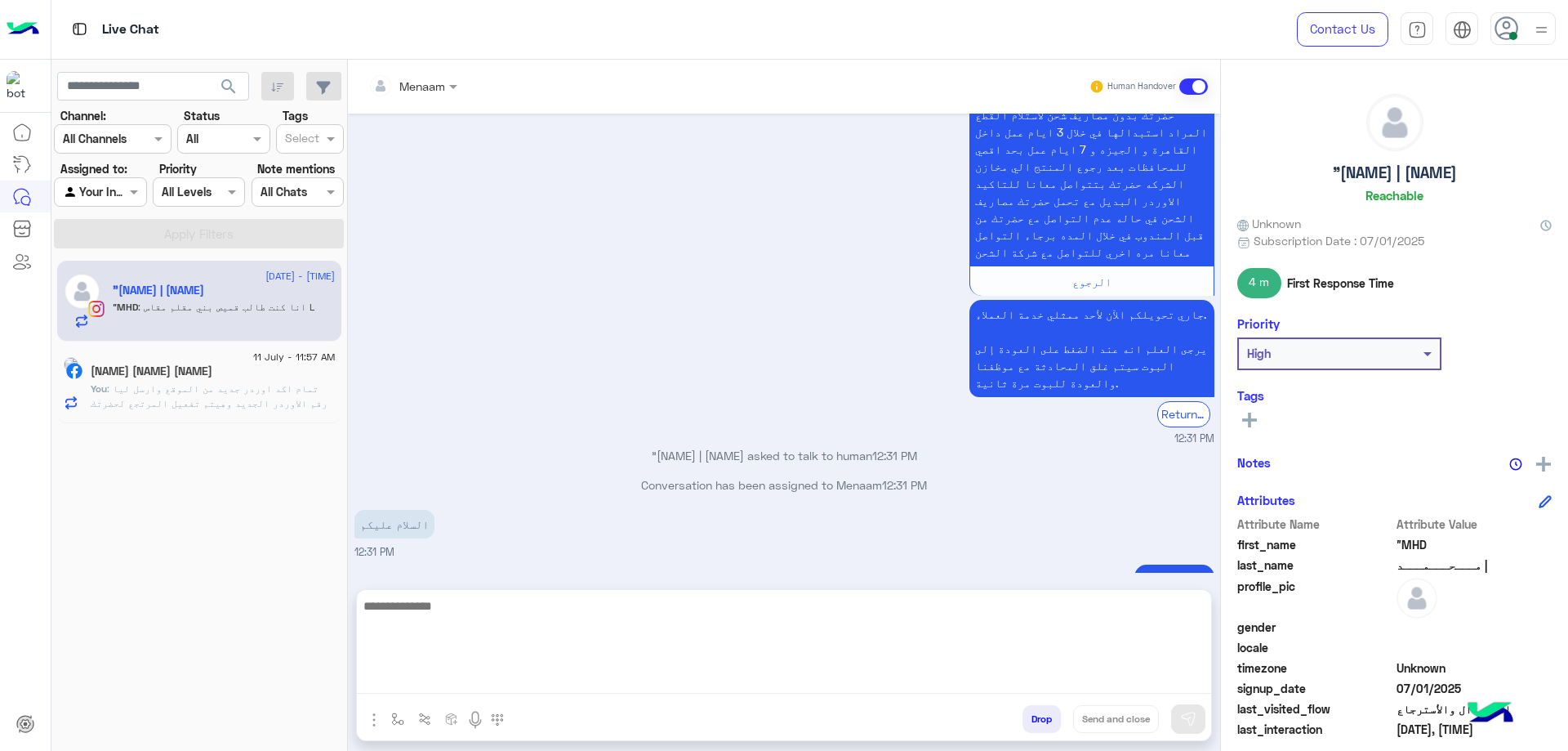 click at bounding box center [784, 645] 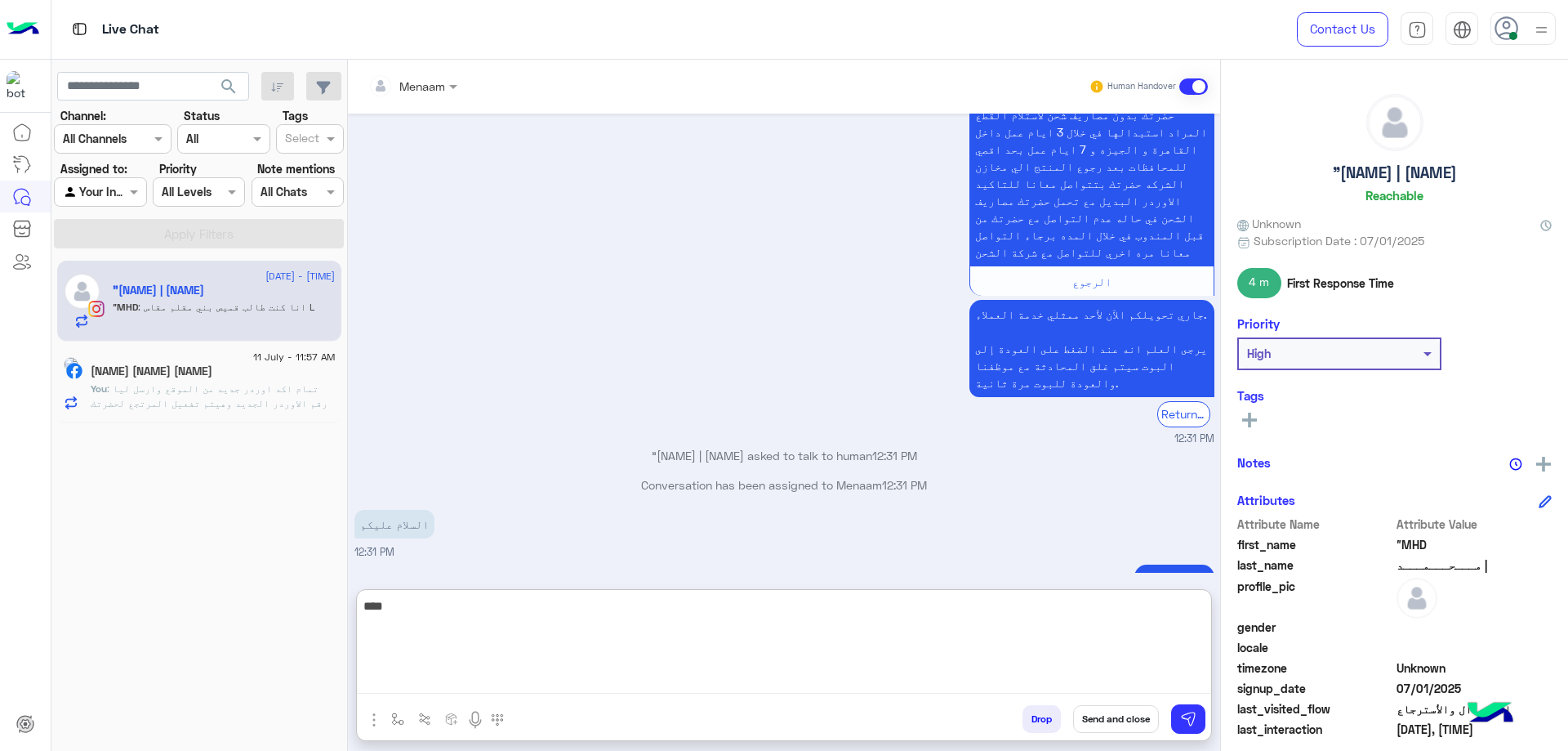 type on "****" 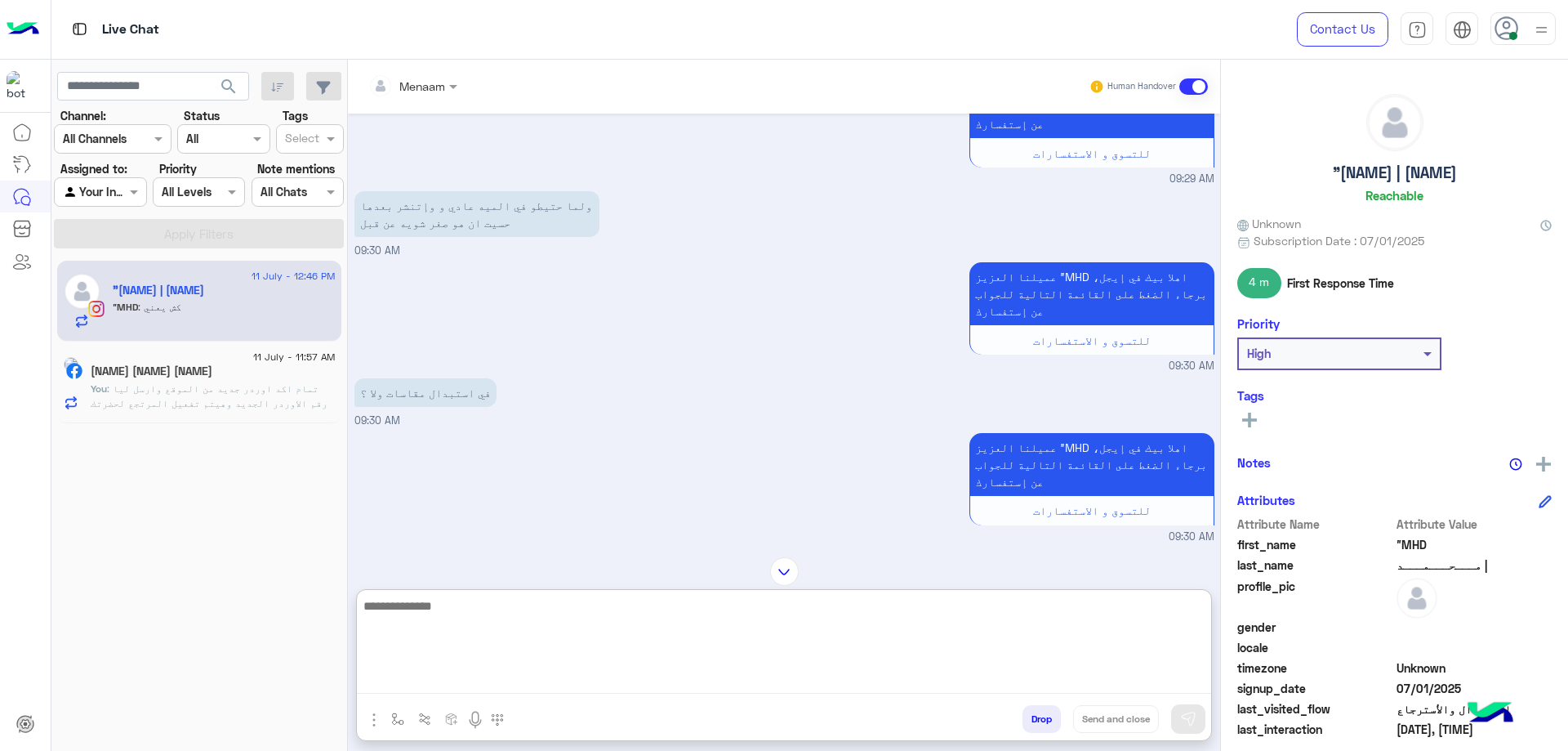 scroll, scrollTop: 2919, scrollLeft: 0, axis: vertical 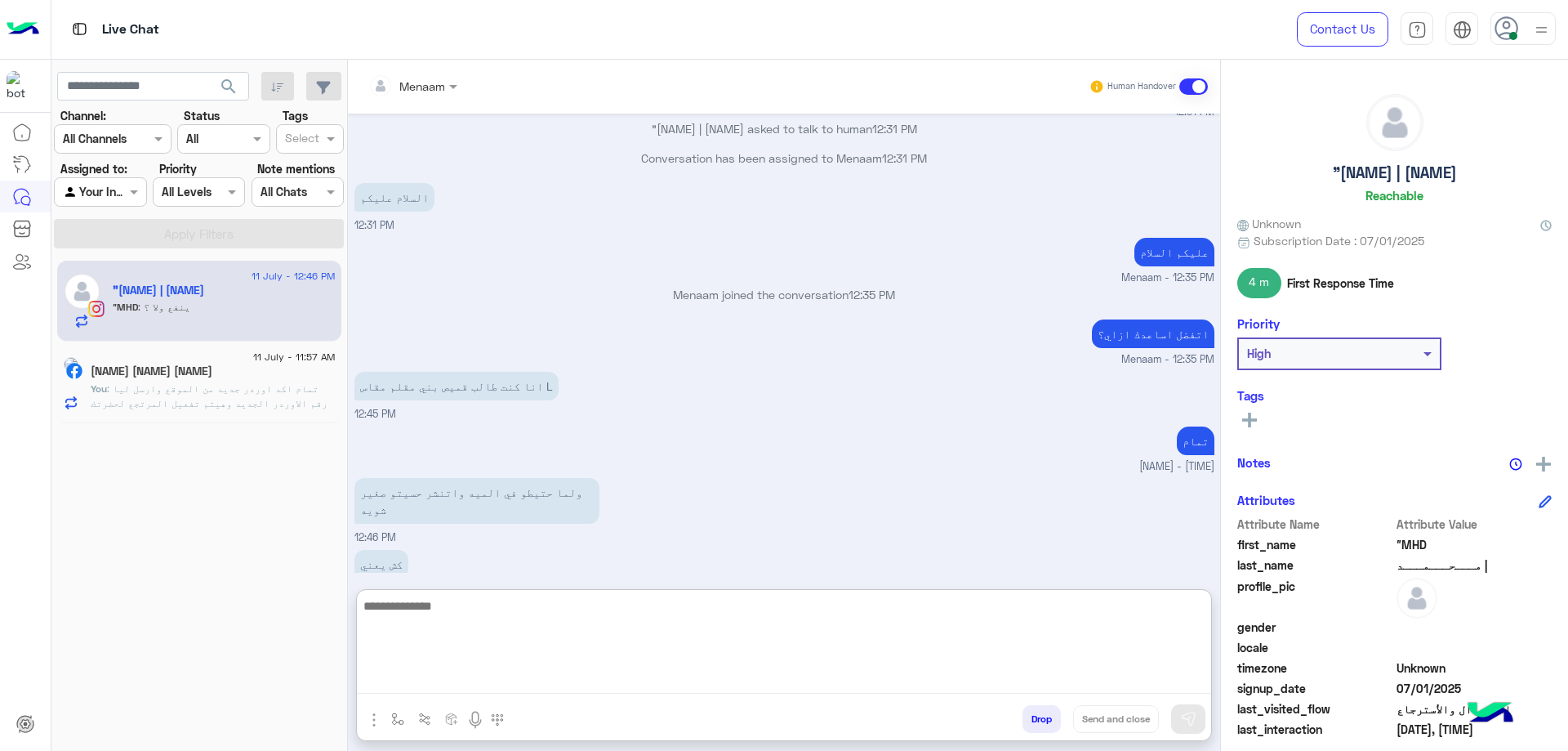 click at bounding box center (784, 645) 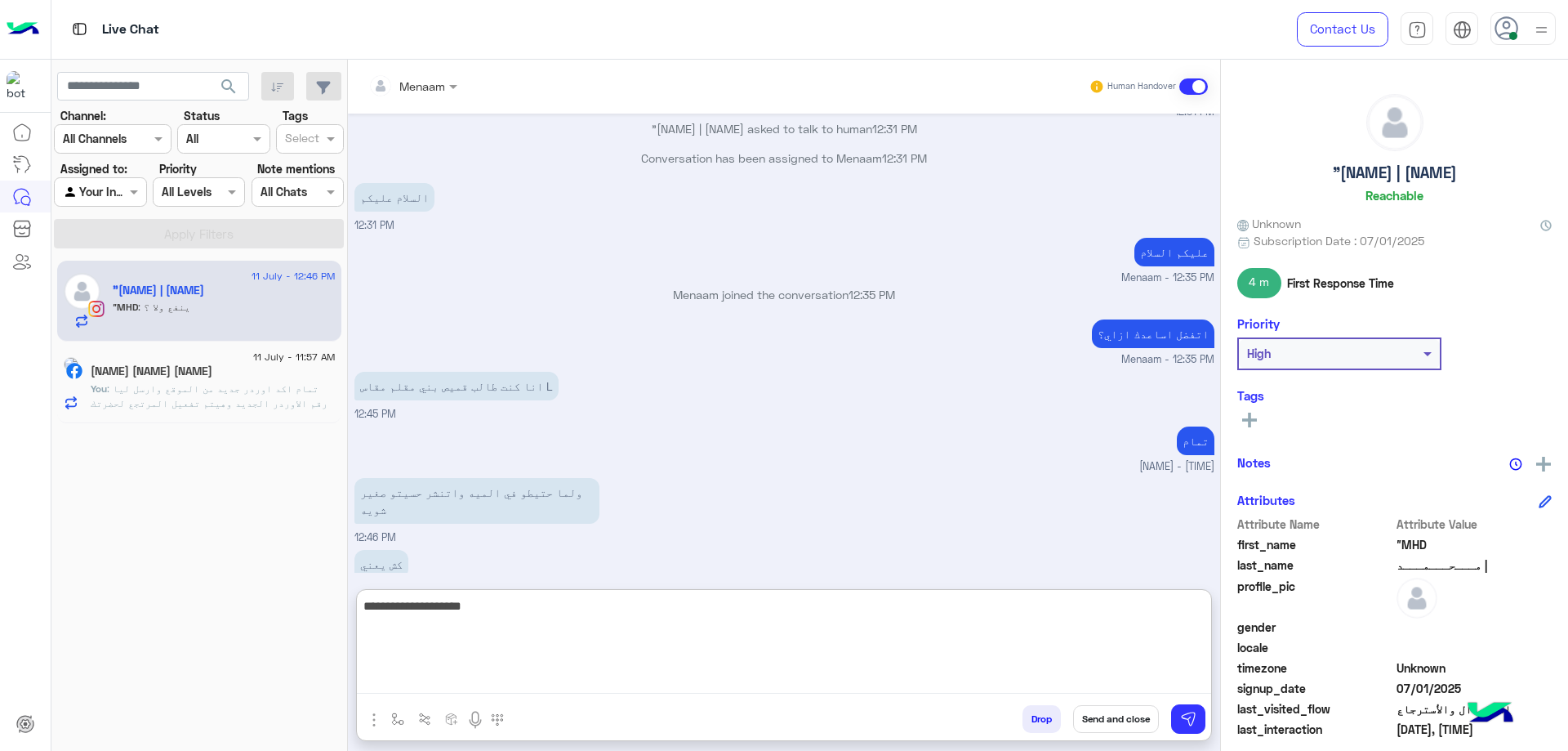 type on "**********" 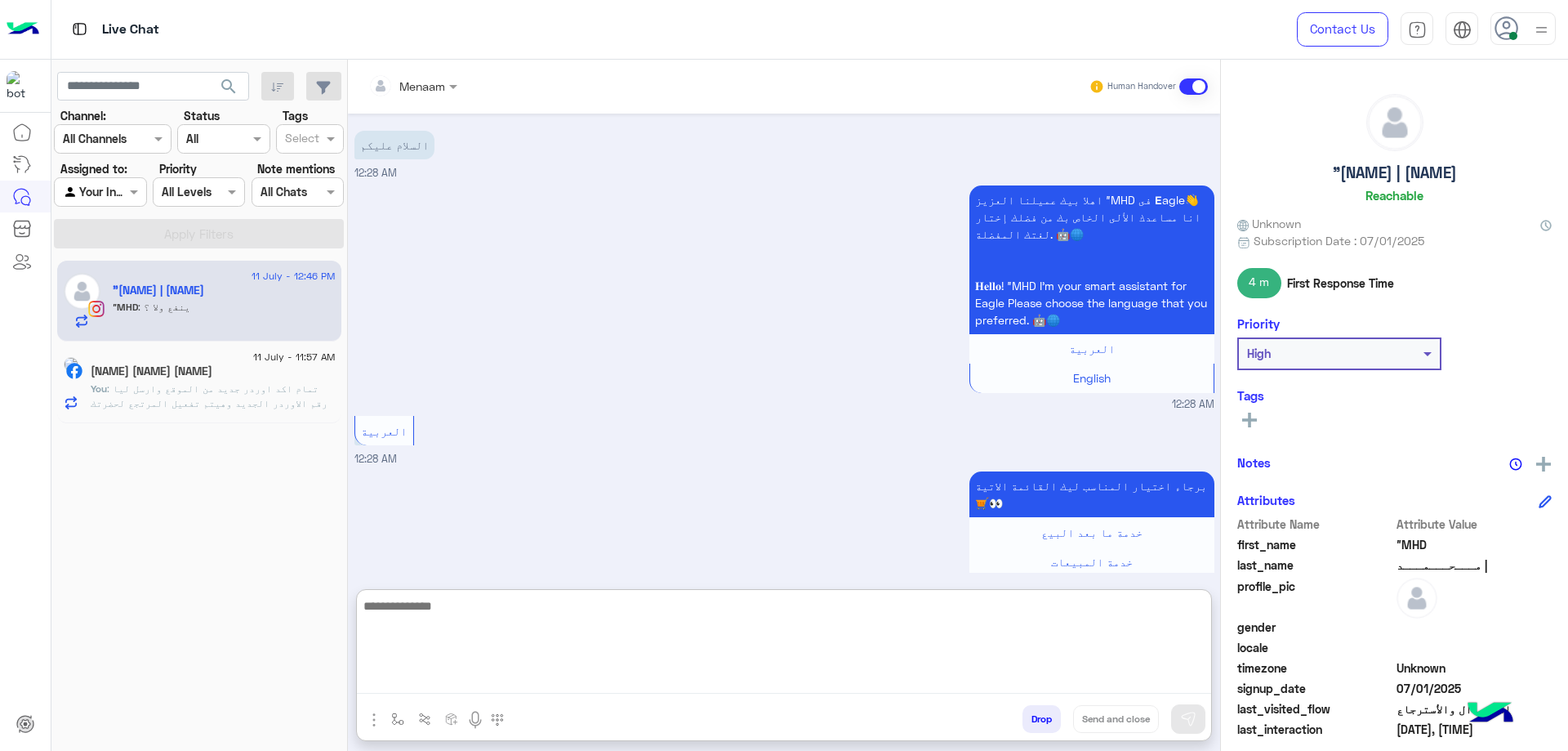 scroll, scrollTop: 3943, scrollLeft: 0, axis: vertical 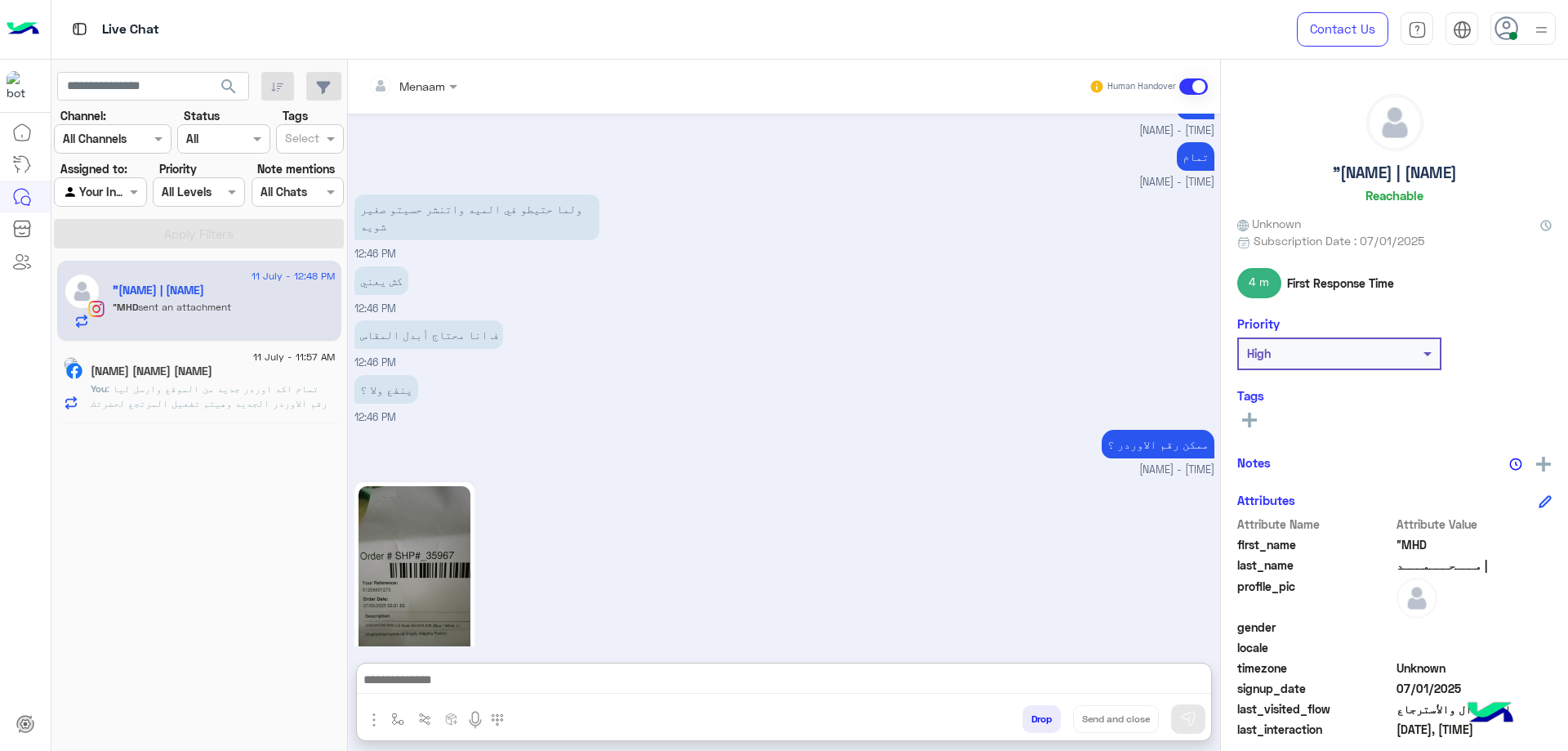 click 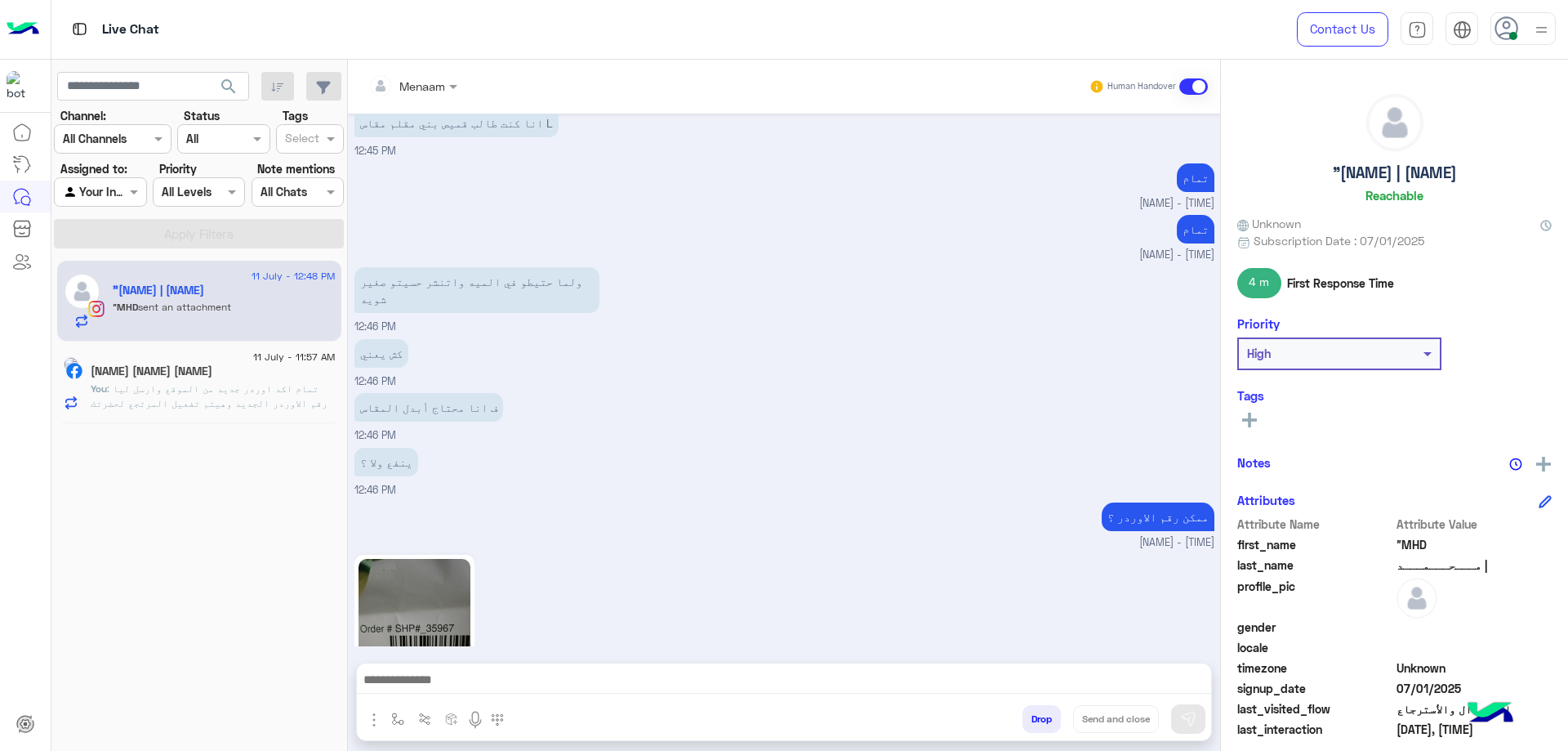 scroll, scrollTop: 4101, scrollLeft: 0, axis: vertical 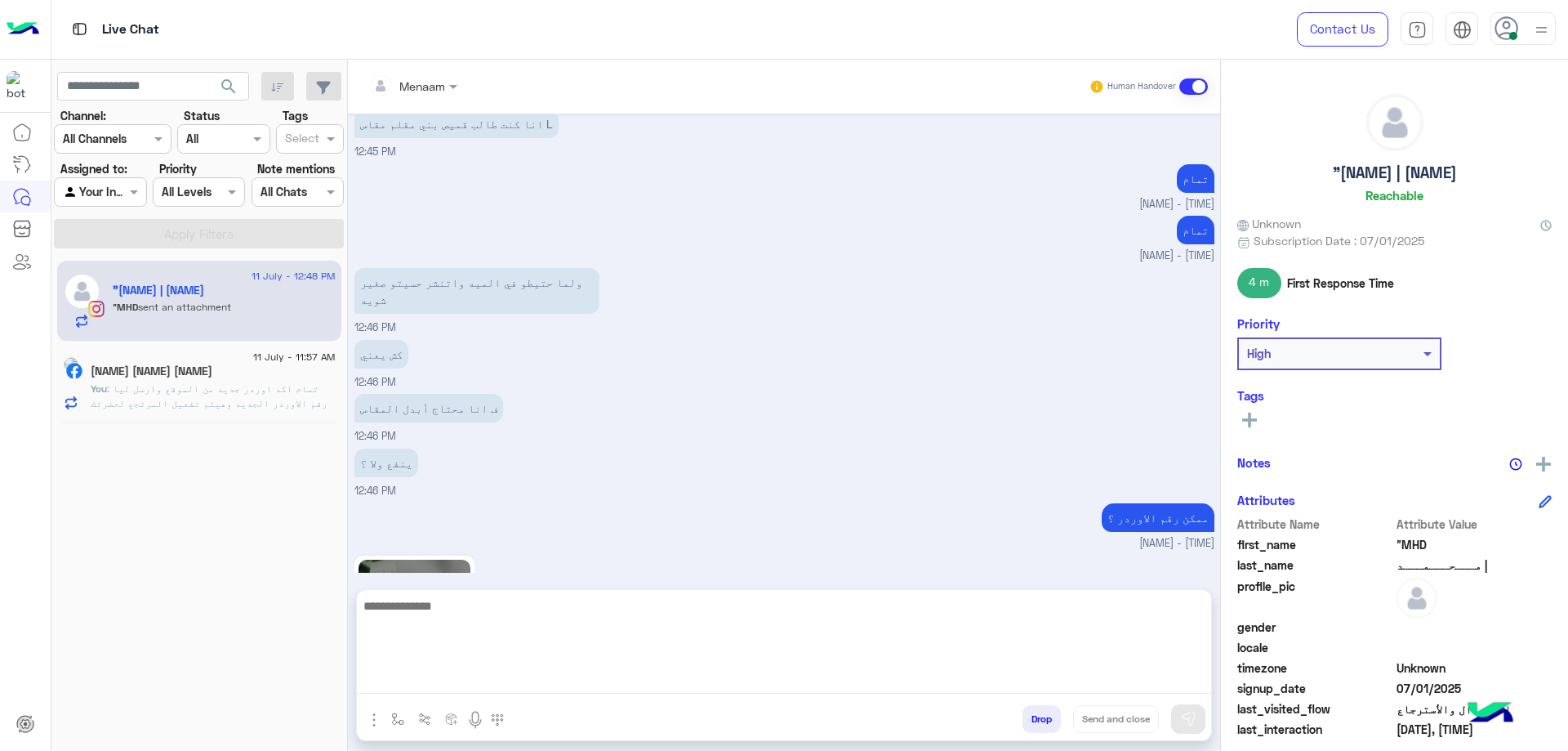 click at bounding box center [784, 645] 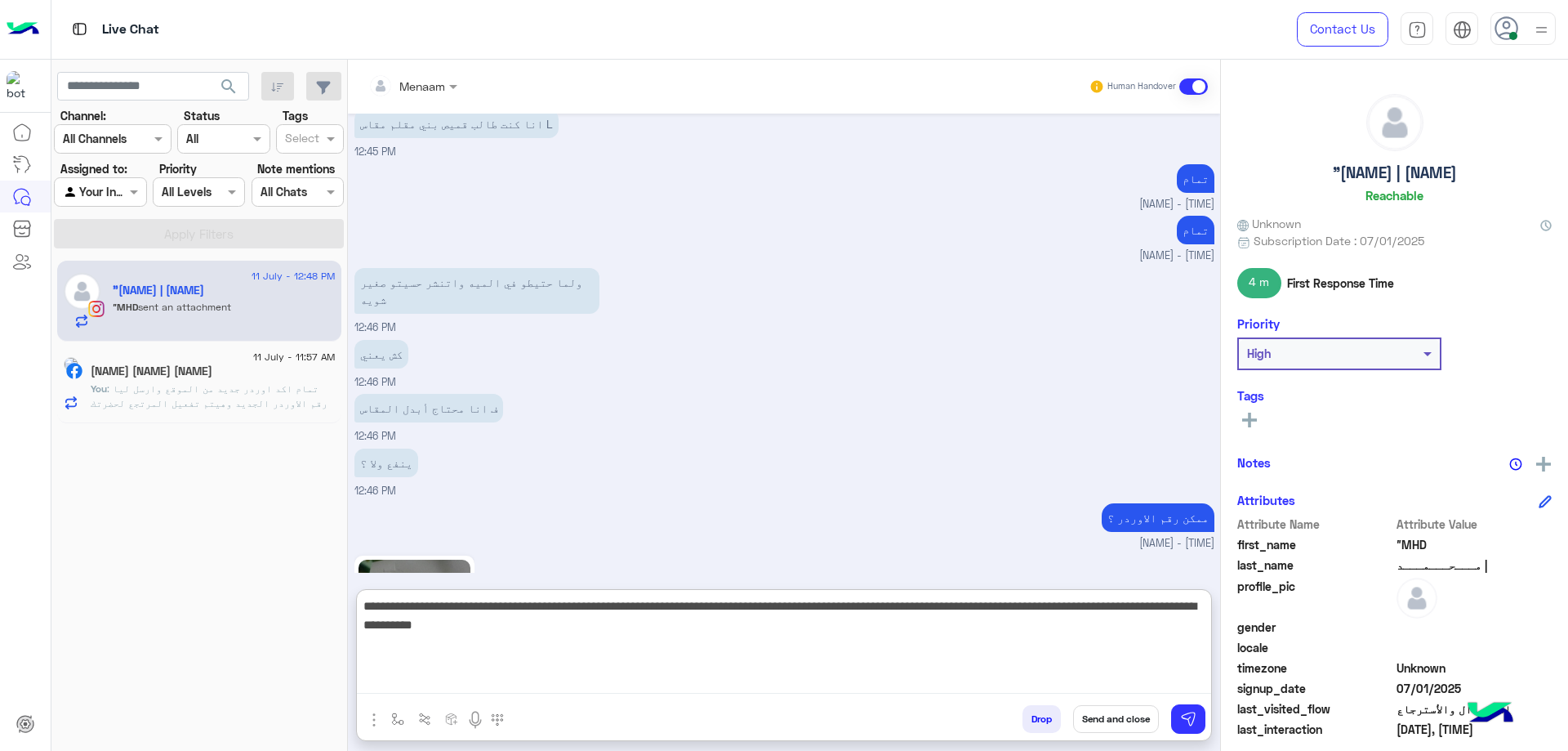 type on "**********" 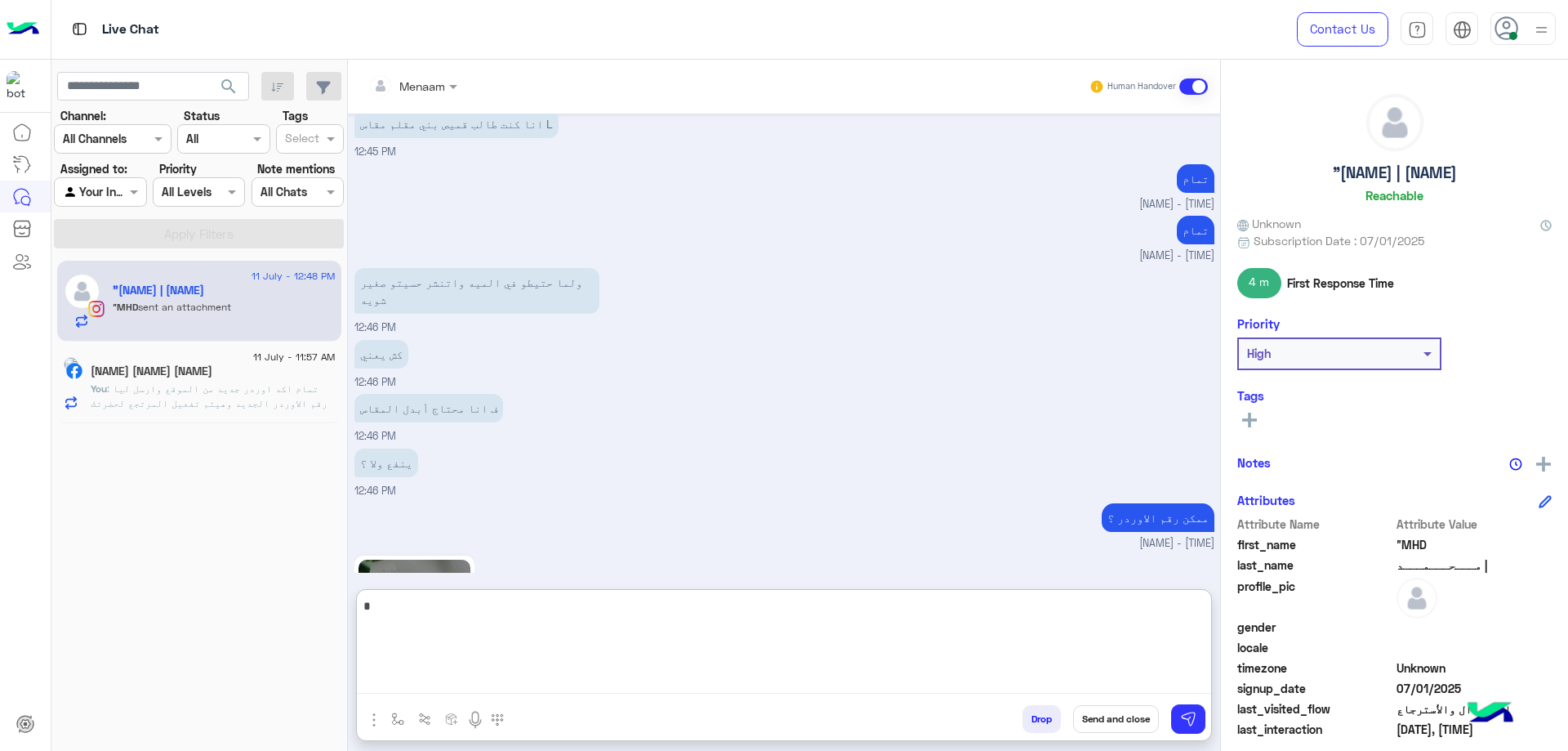 scroll, scrollTop: 4296, scrollLeft: 0, axis: vertical 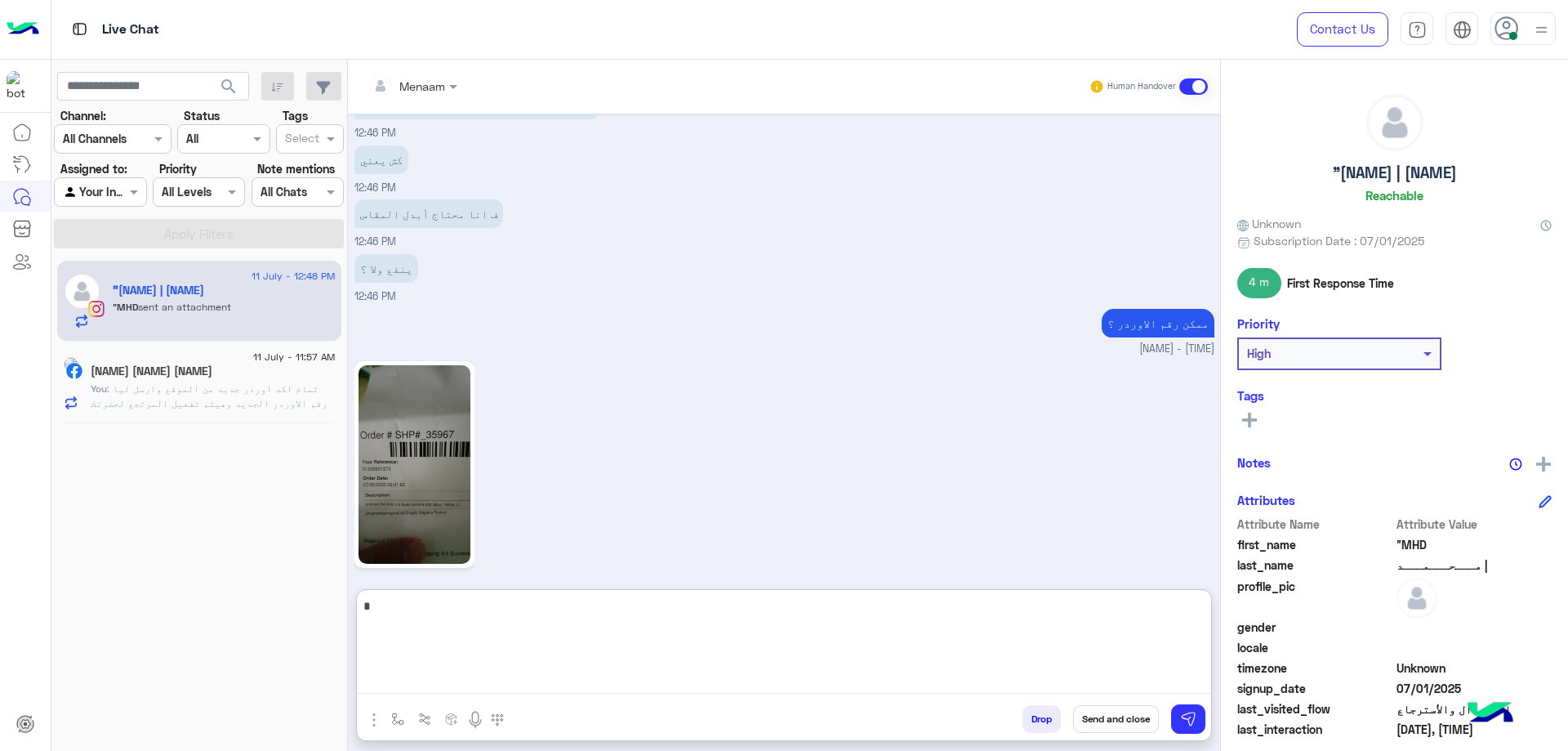 type on "*" 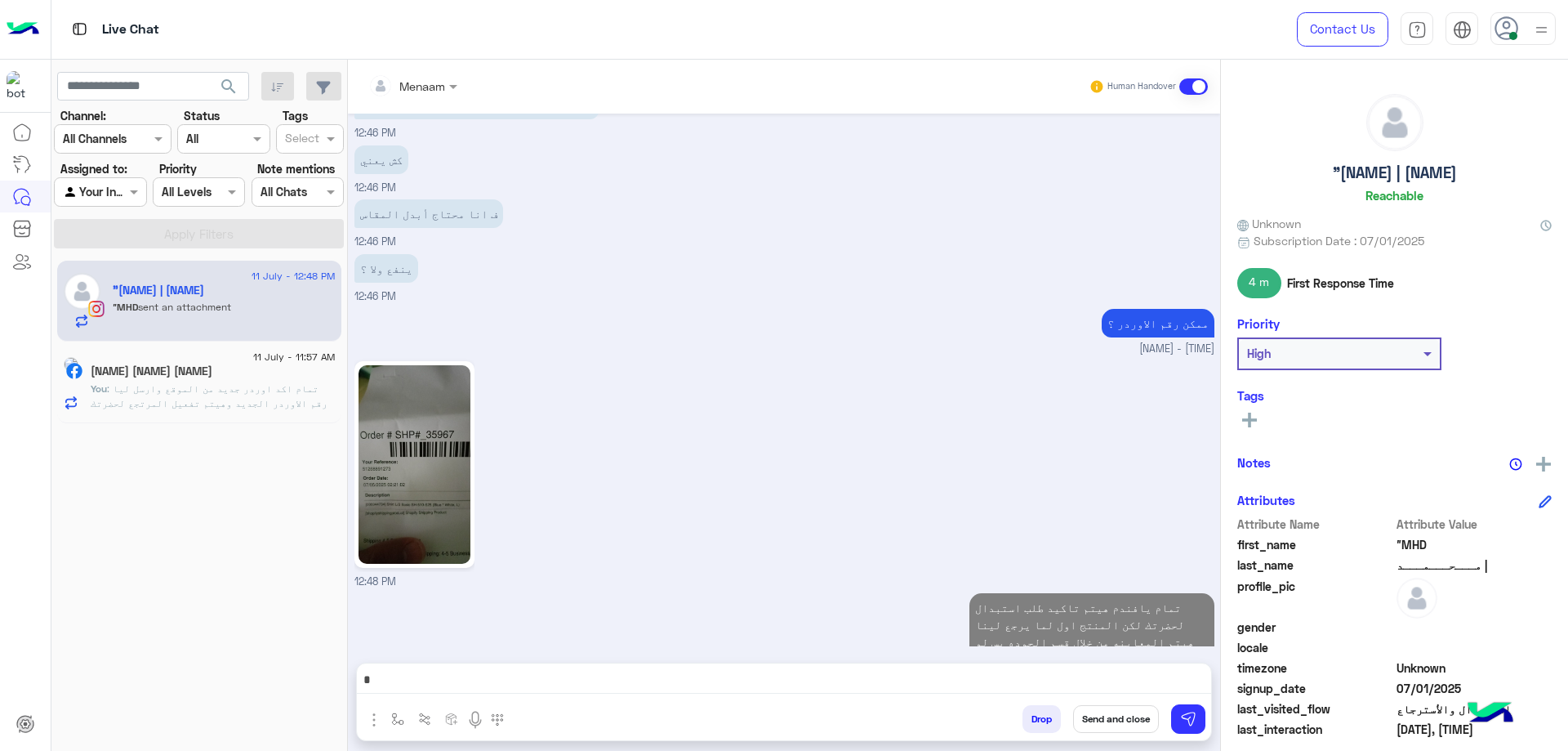 click on ": تمام اكد اوردر جديد من الموقع وارسل ليا رقم الاوردر الجديد وهيتم تفعيل المرتجع لحضرتك علي الاوردر الجديد" 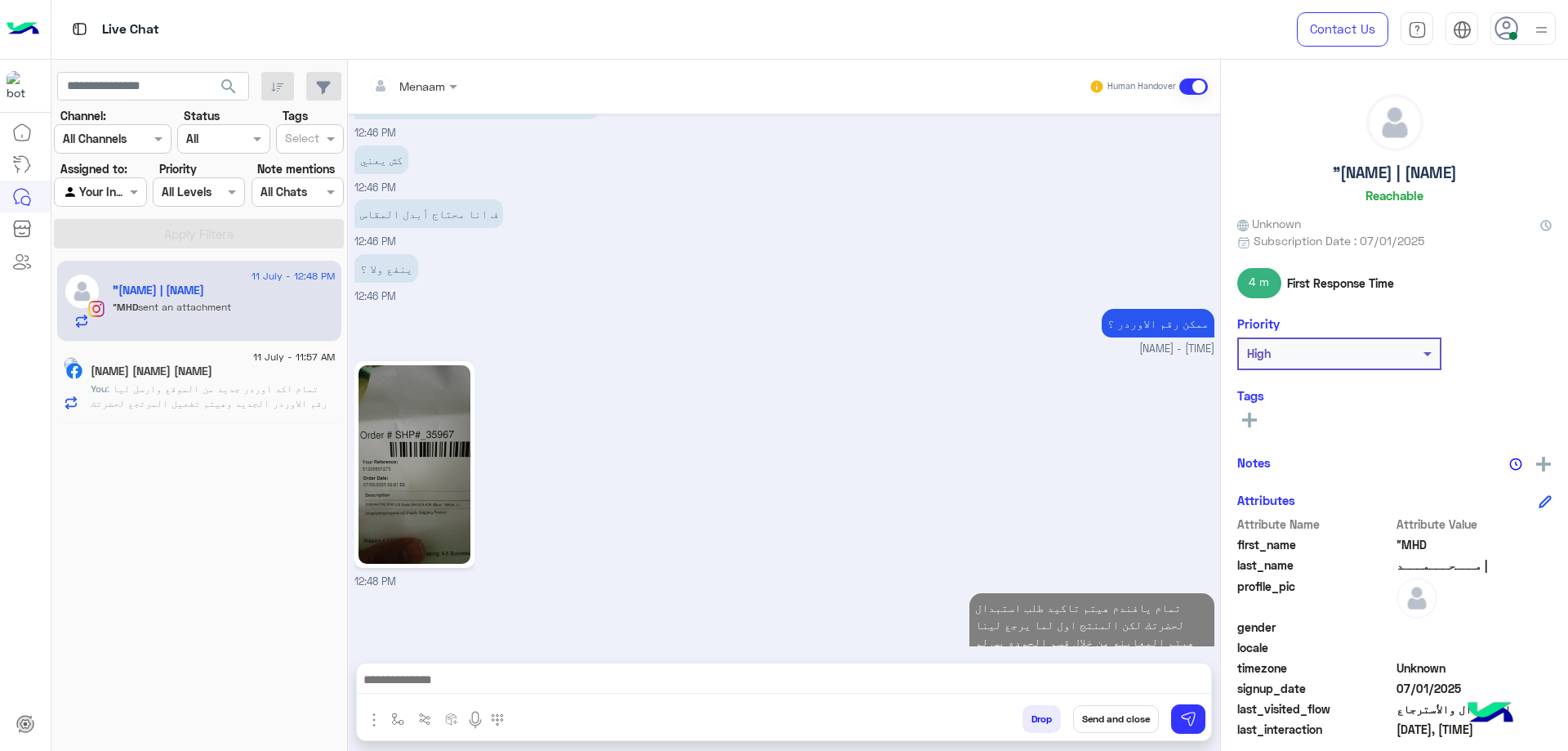 scroll, scrollTop: 0, scrollLeft: 0, axis: both 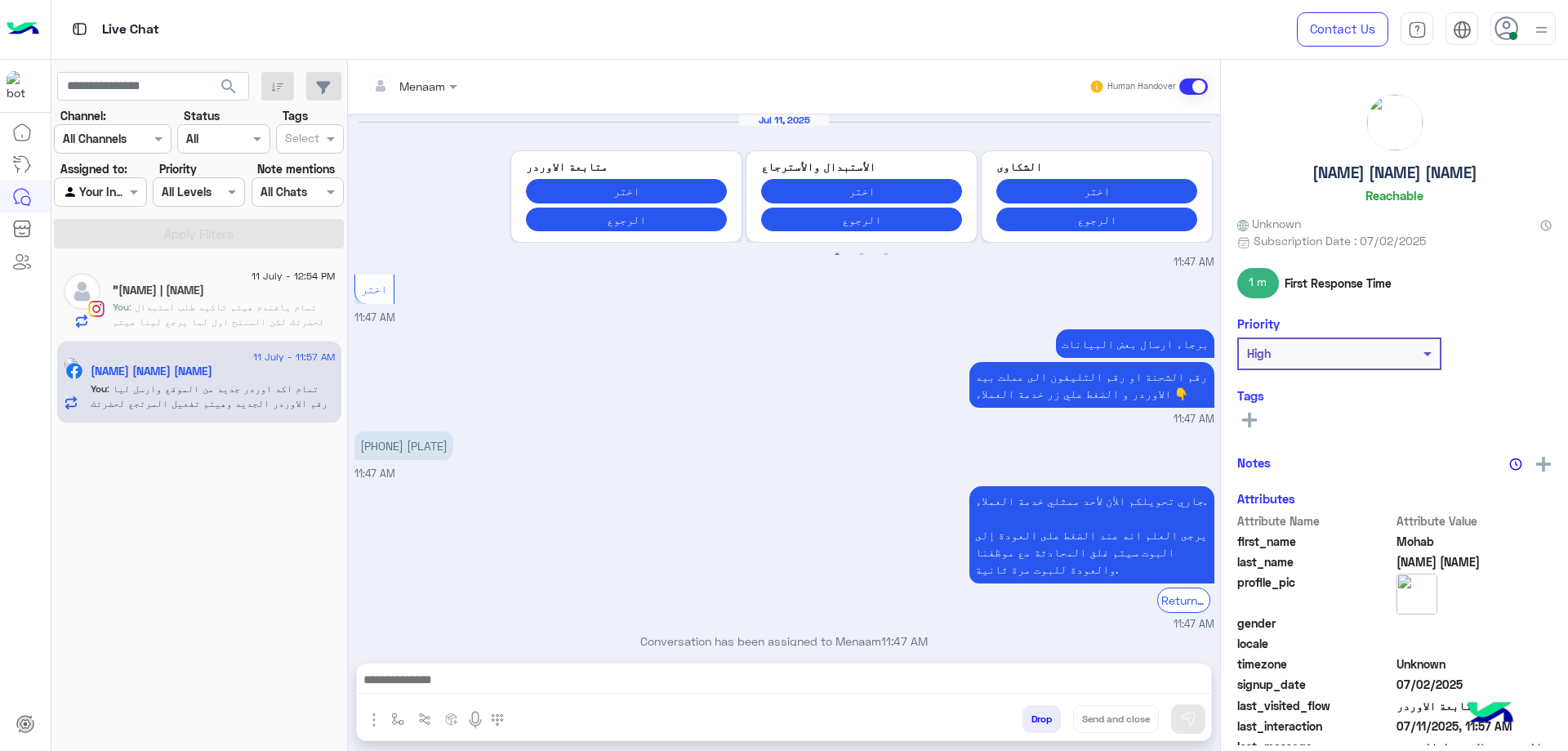 click on "[NAME] | [NAME]" 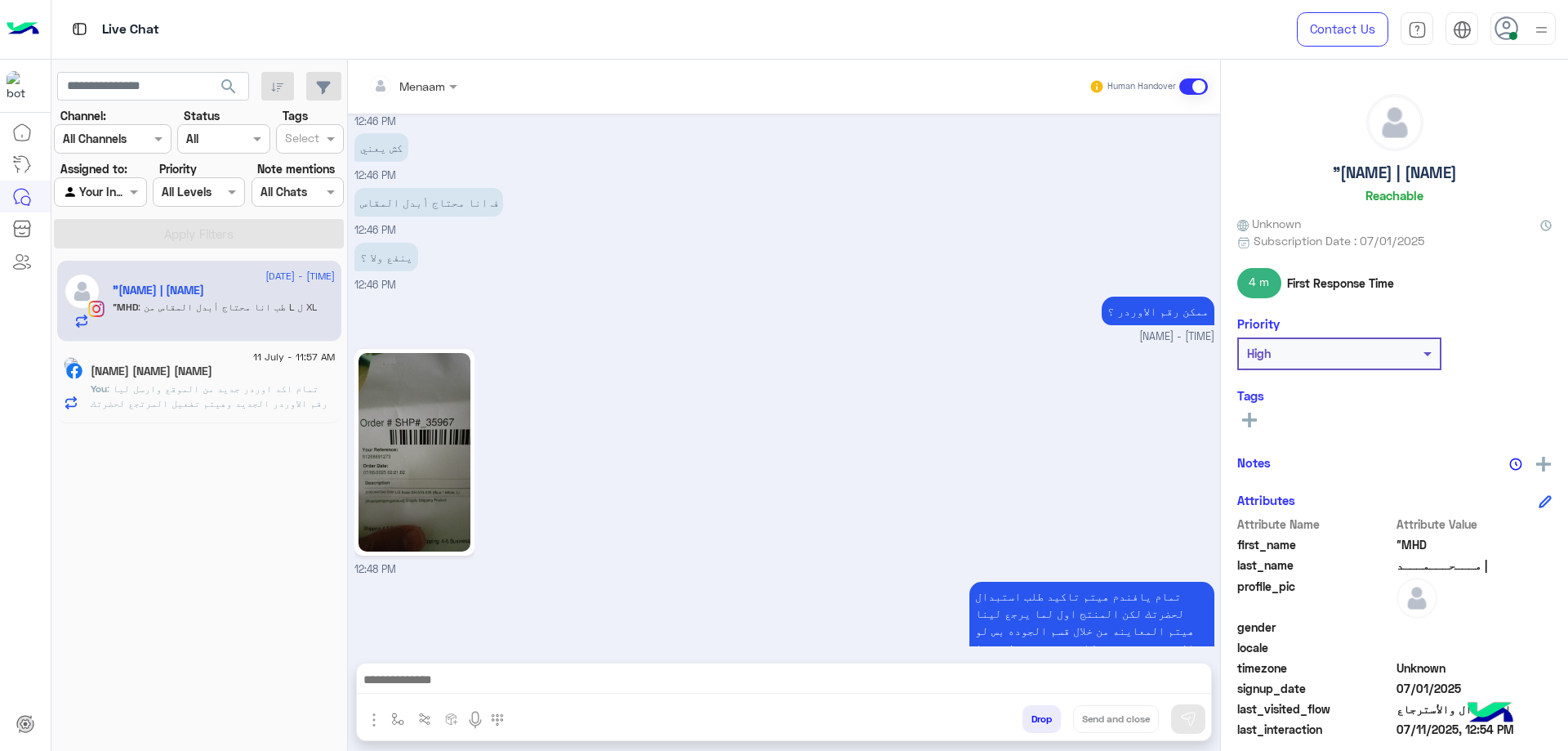 scroll, scrollTop: 1435, scrollLeft: 0, axis: vertical 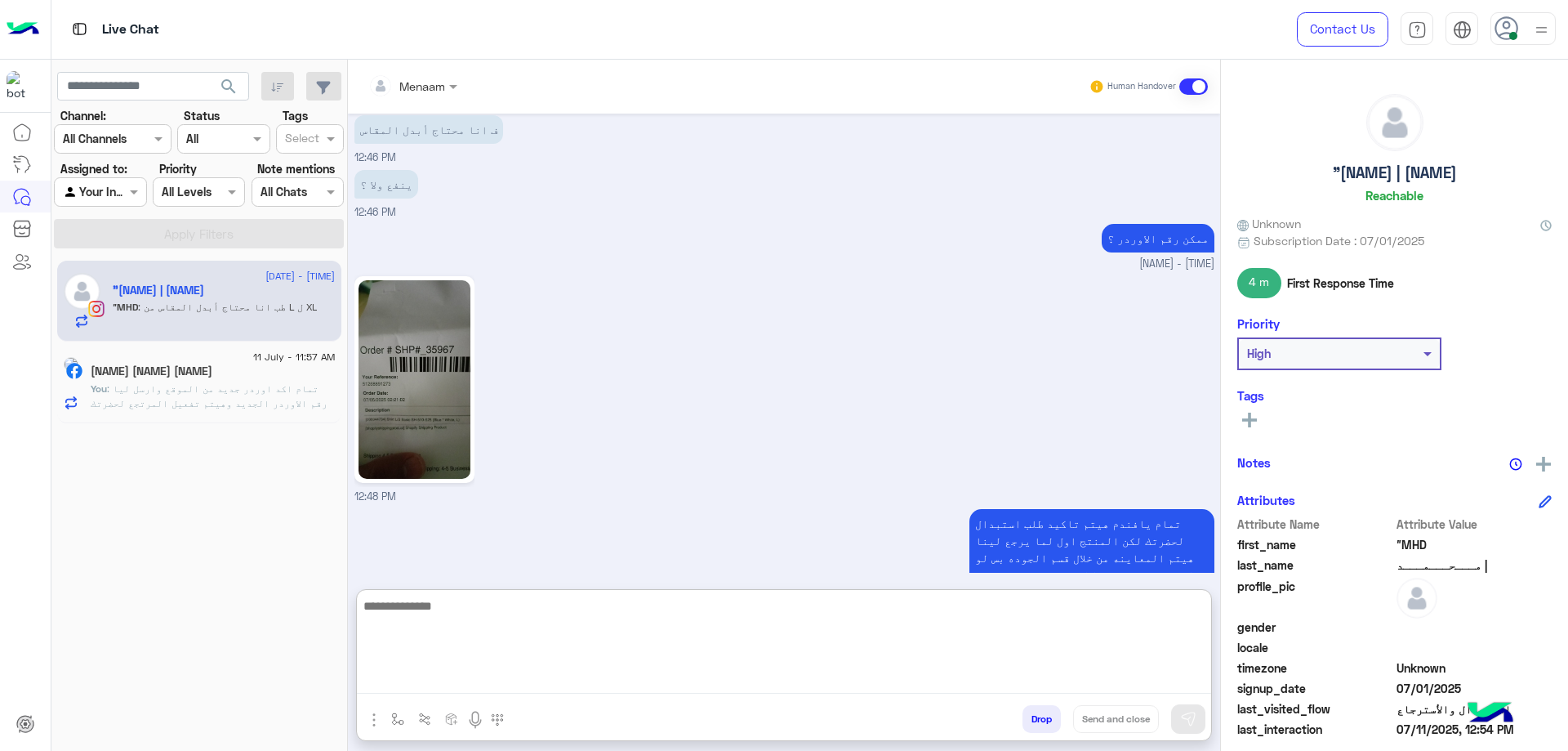 click at bounding box center [784, 645] 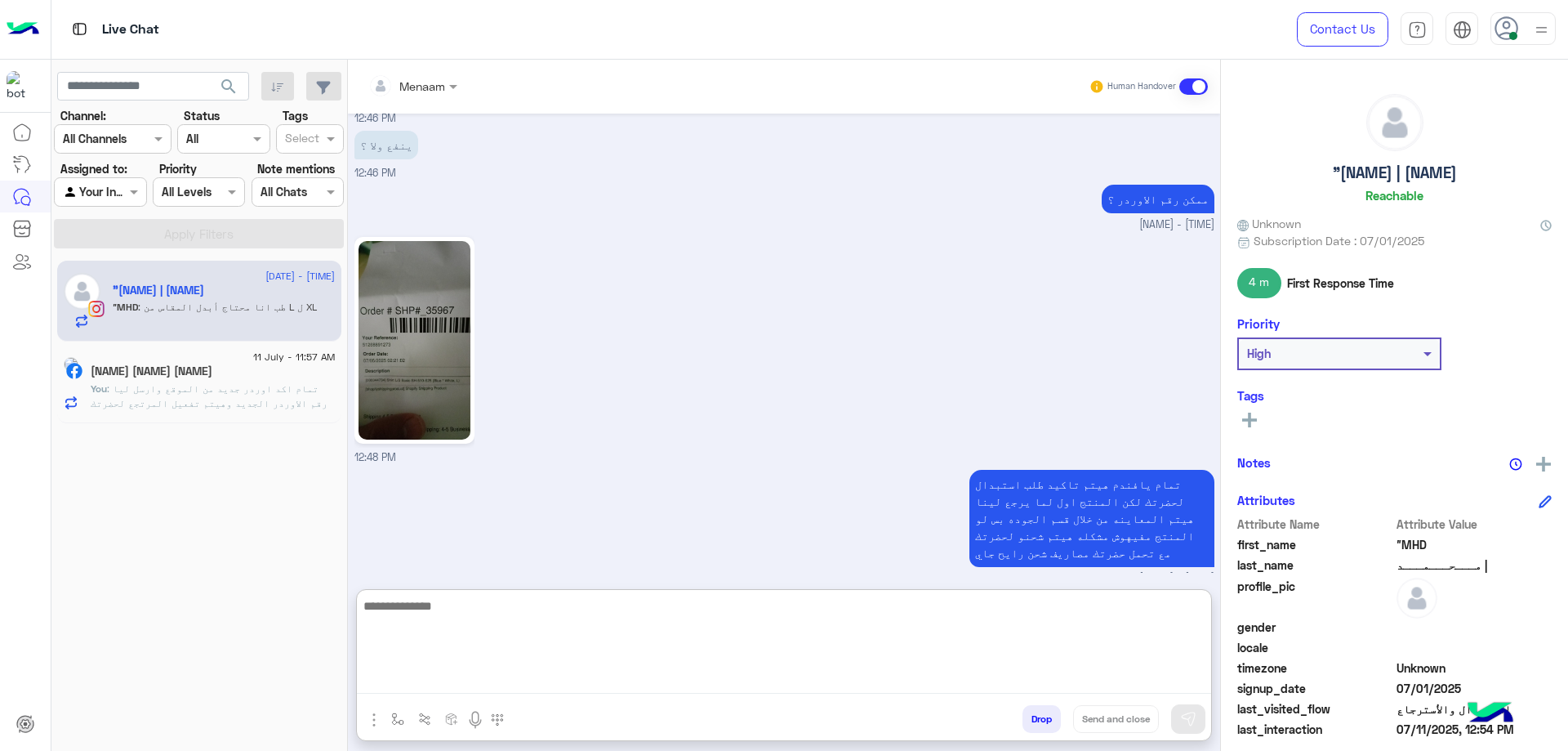 scroll, scrollTop: 1508, scrollLeft: 0, axis: vertical 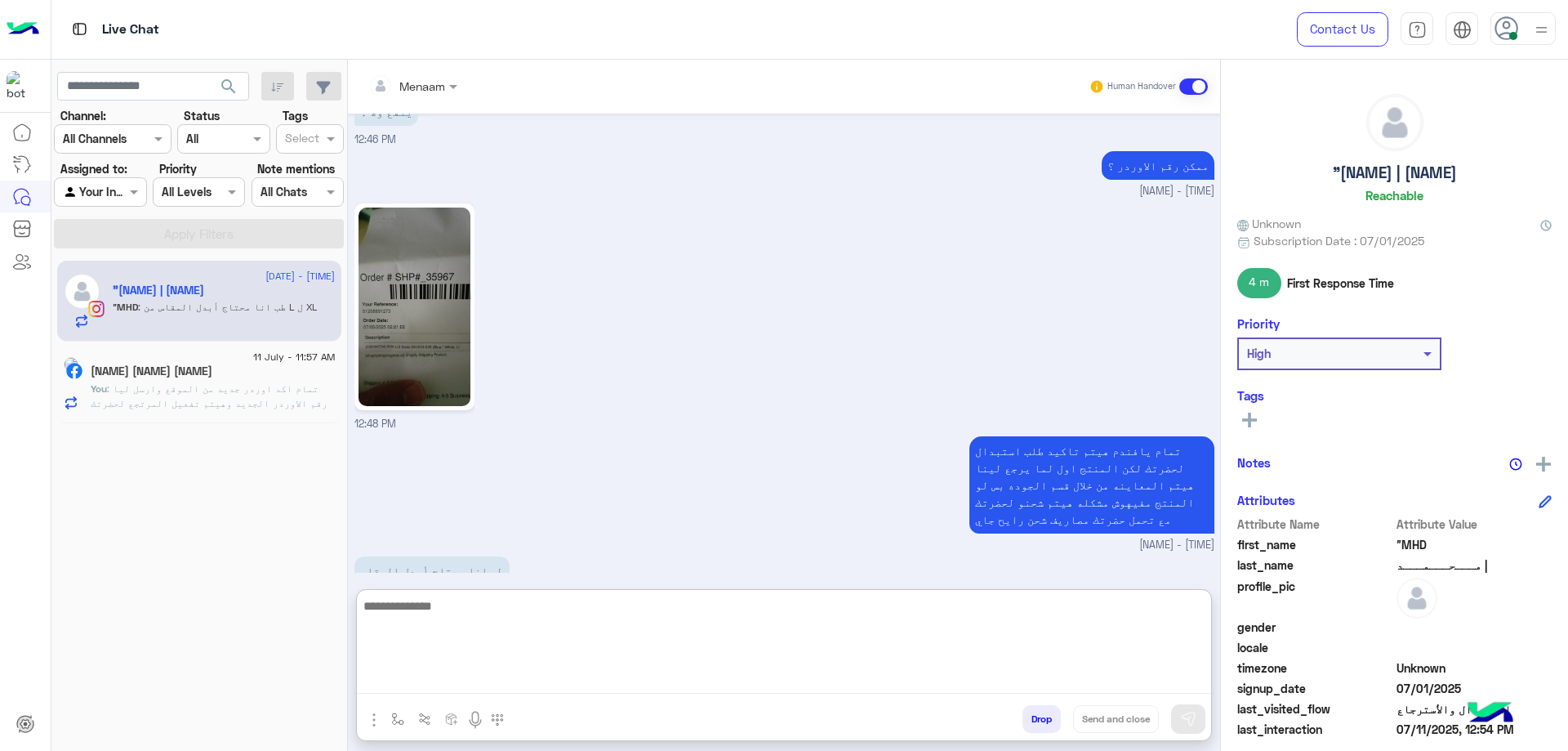 click at bounding box center [784, 645] 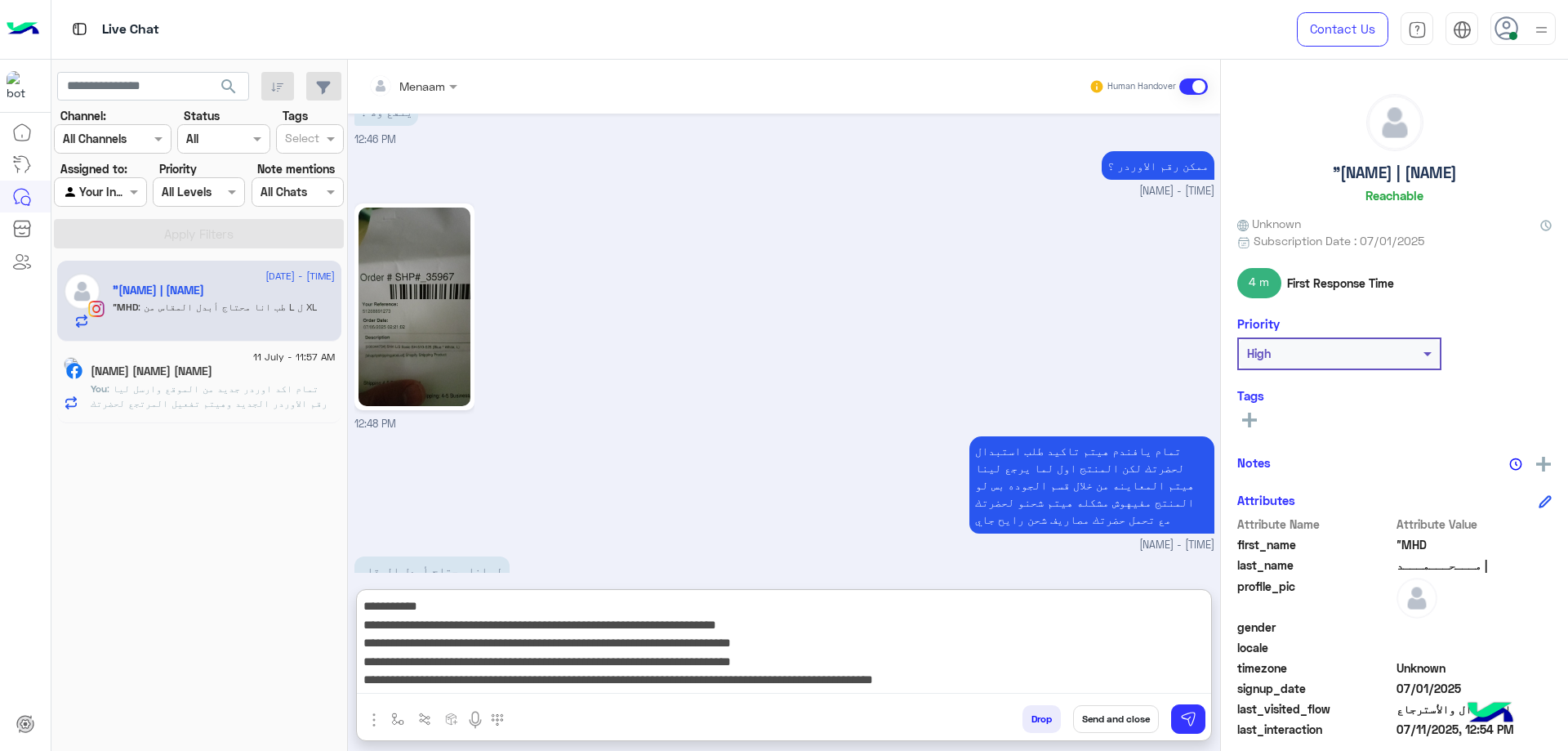 scroll, scrollTop: 35, scrollLeft: 0, axis: vertical 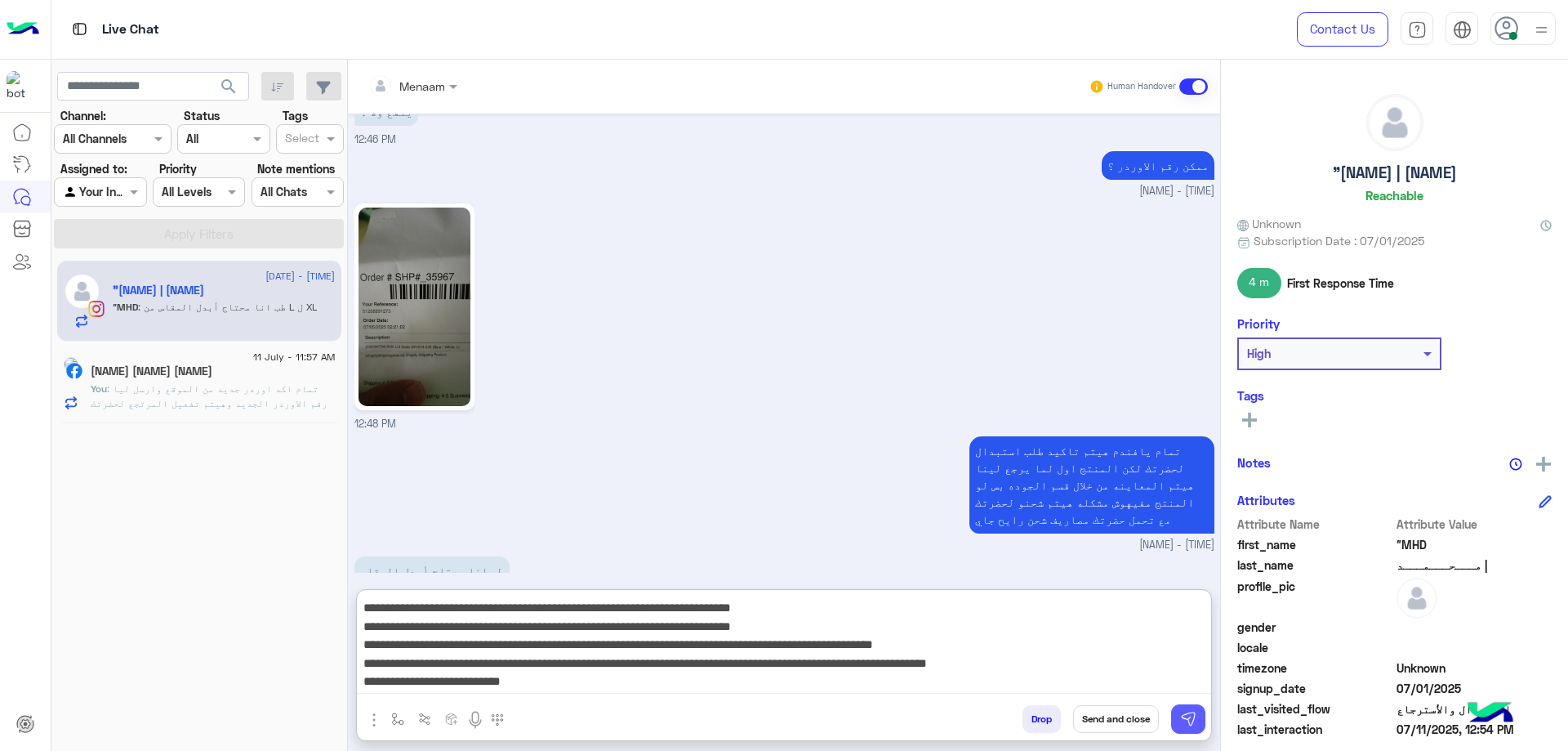 type on "**********" 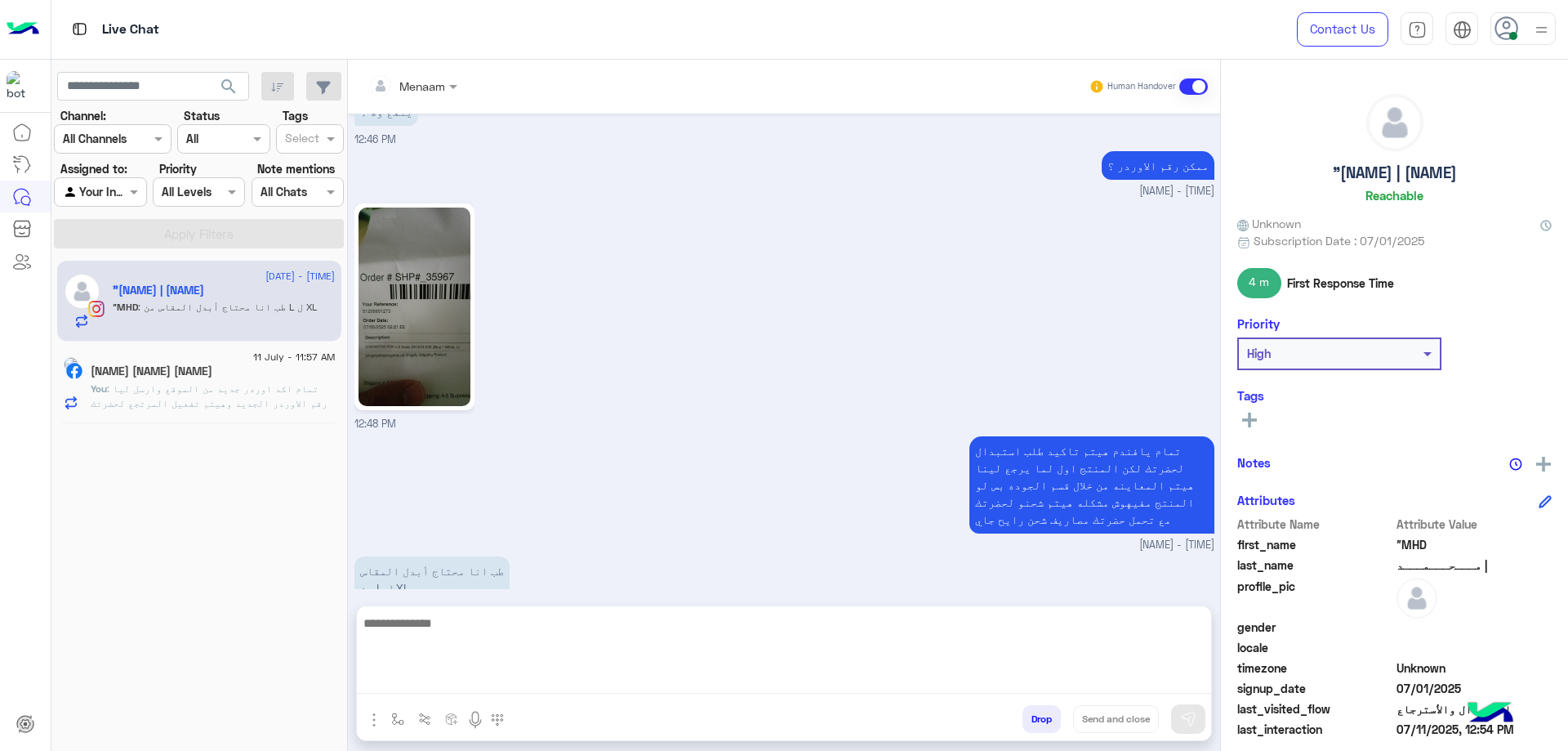 scroll, scrollTop: 1710, scrollLeft: 0, axis: vertical 